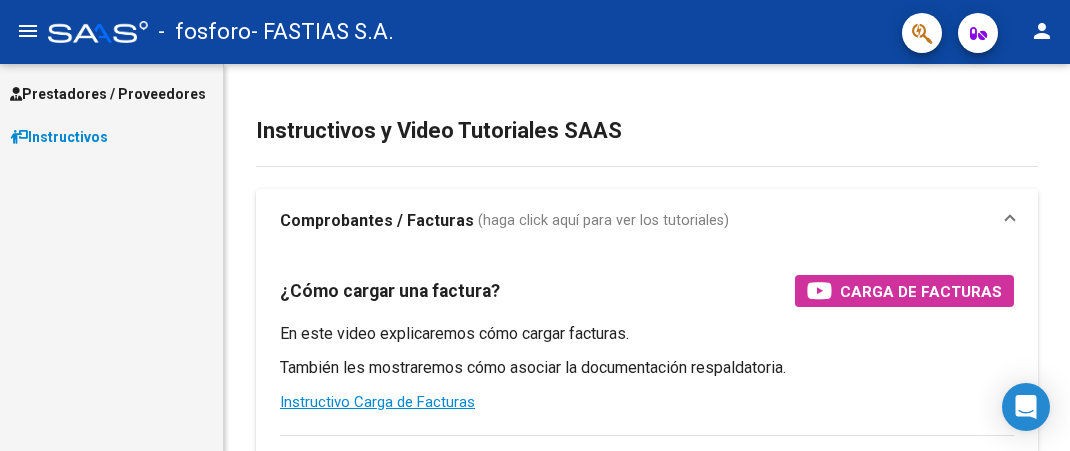 scroll, scrollTop: 0, scrollLeft: 0, axis: both 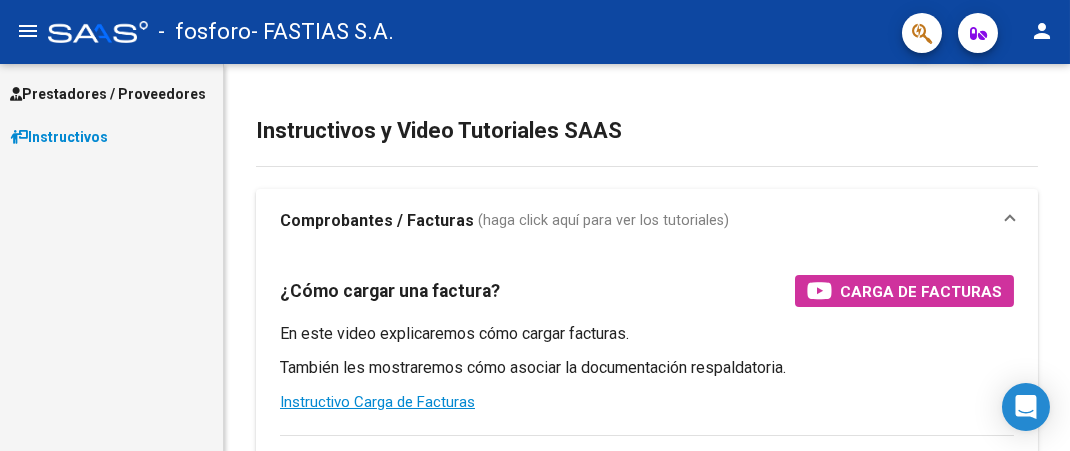 click on "Prestadores / Proveedores" at bounding box center (108, 94) 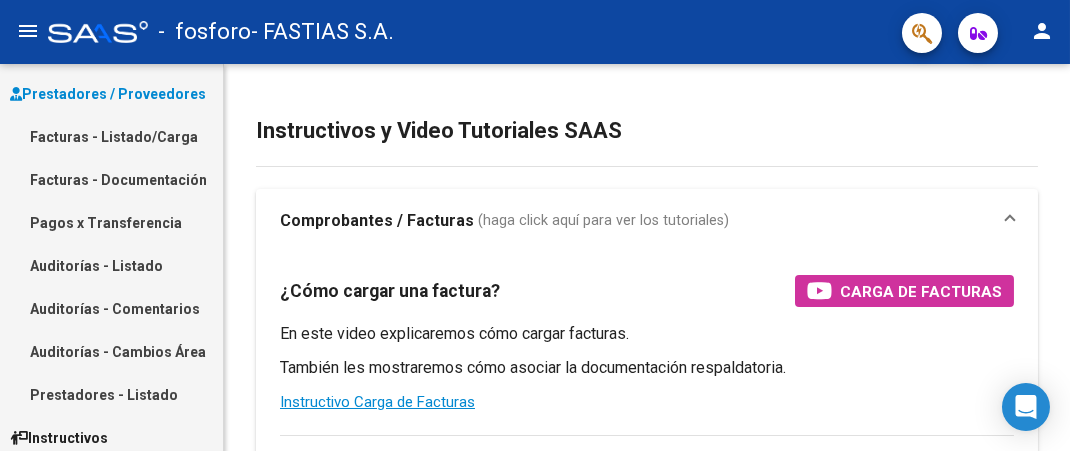 click on "Facturas - Listado/Carga" at bounding box center (111, 136) 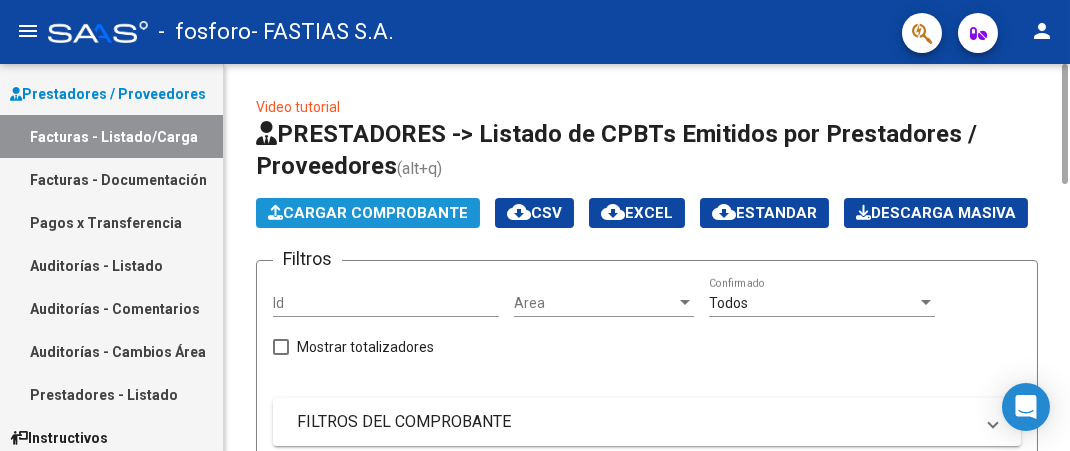 click on "Cargar Comprobante" 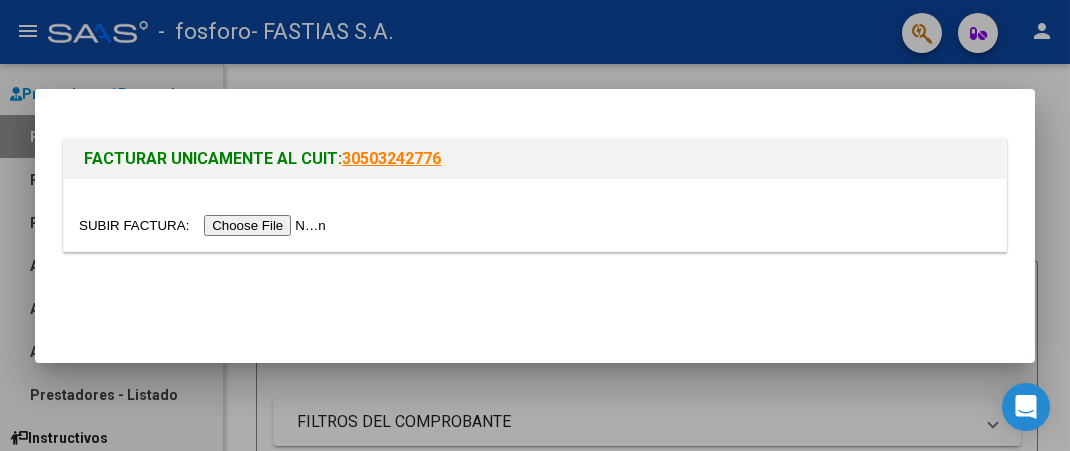 click at bounding box center (205, 225) 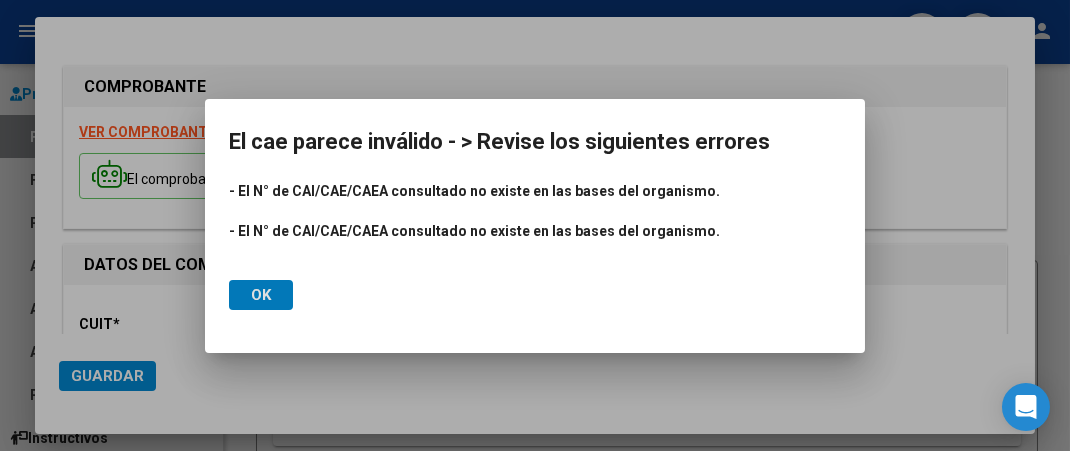 click on "Ok" 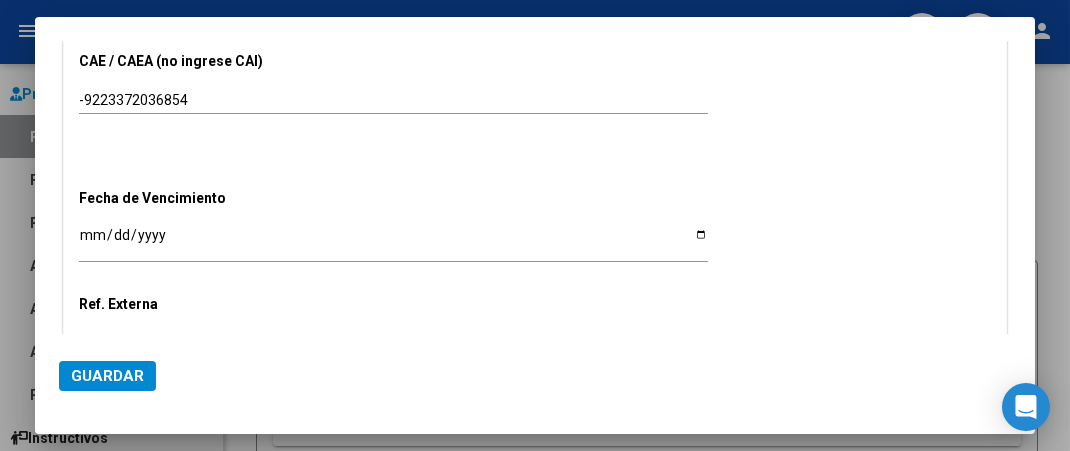 scroll, scrollTop: 879, scrollLeft: 0, axis: vertical 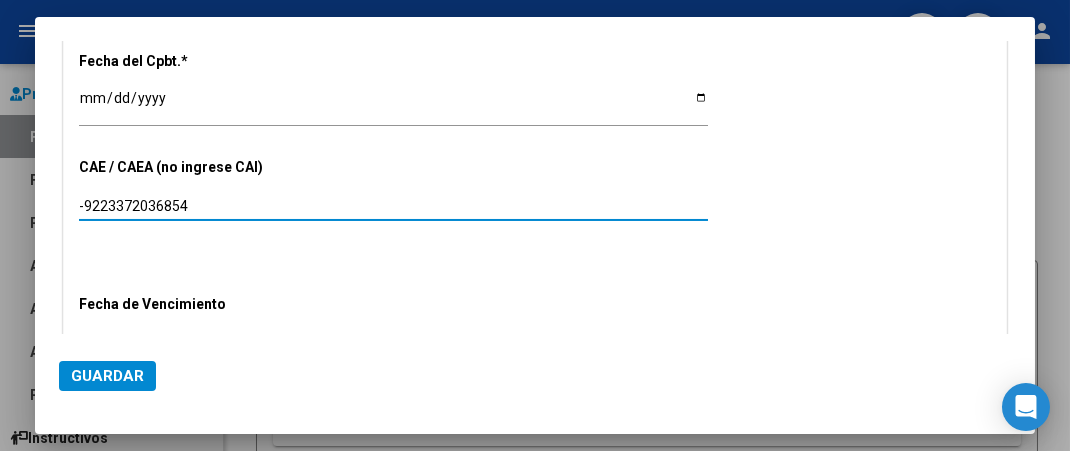drag, startPoint x: 209, startPoint y: 197, endPoint x: 0, endPoint y: 157, distance: 212.79332 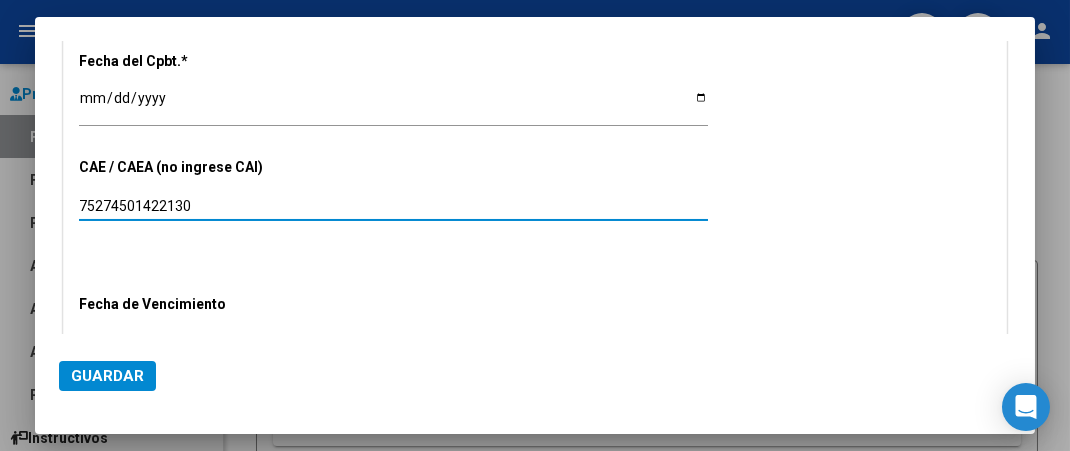type on "75274501422130" 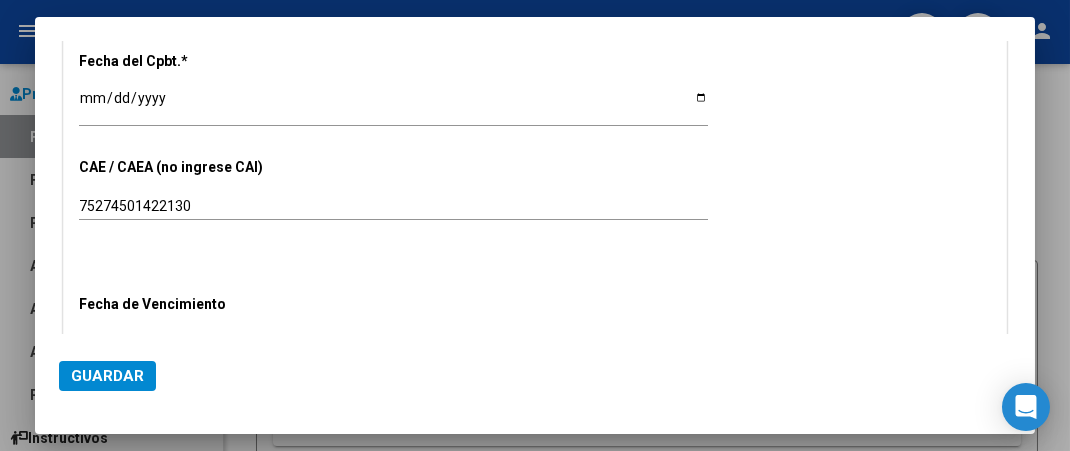 scroll, scrollTop: 1021, scrollLeft: 0, axis: vertical 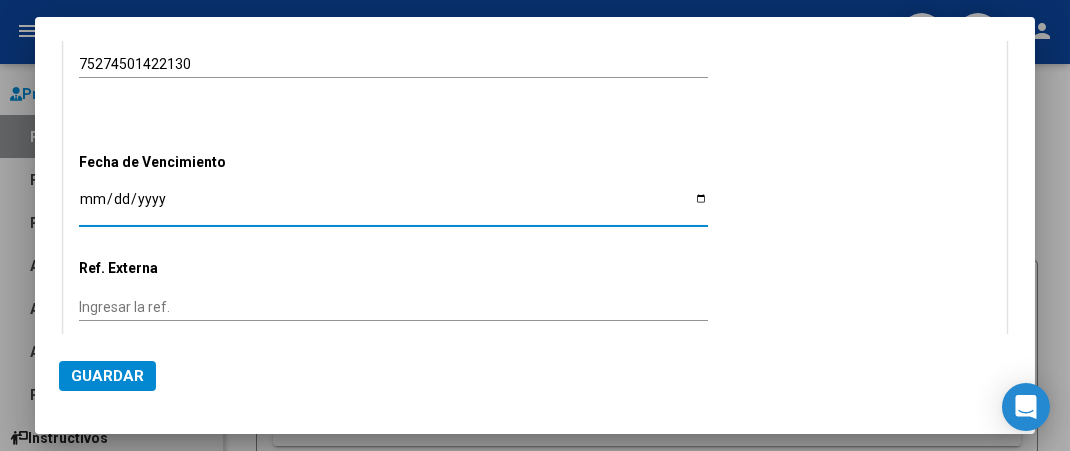 type on "[DATE]" 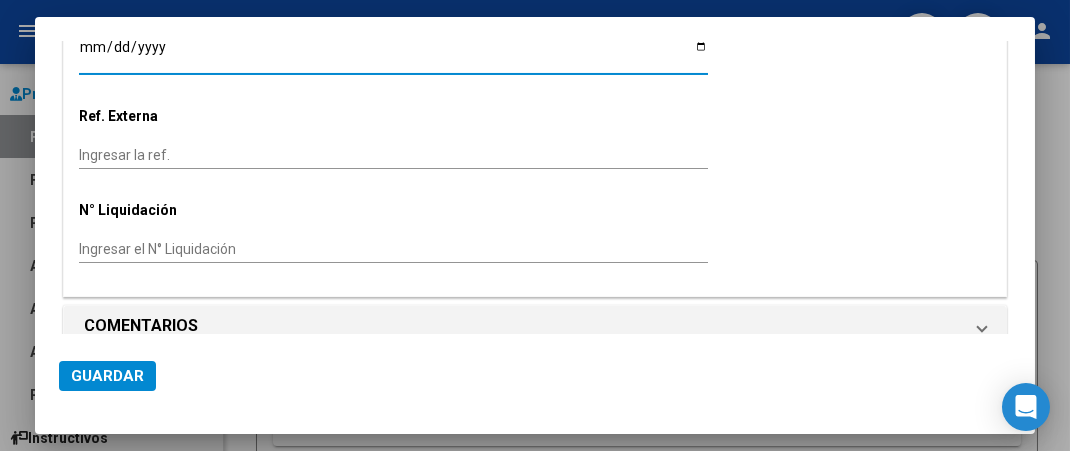 scroll, scrollTop: 1175, scrollLeft: 0, axis: vertical 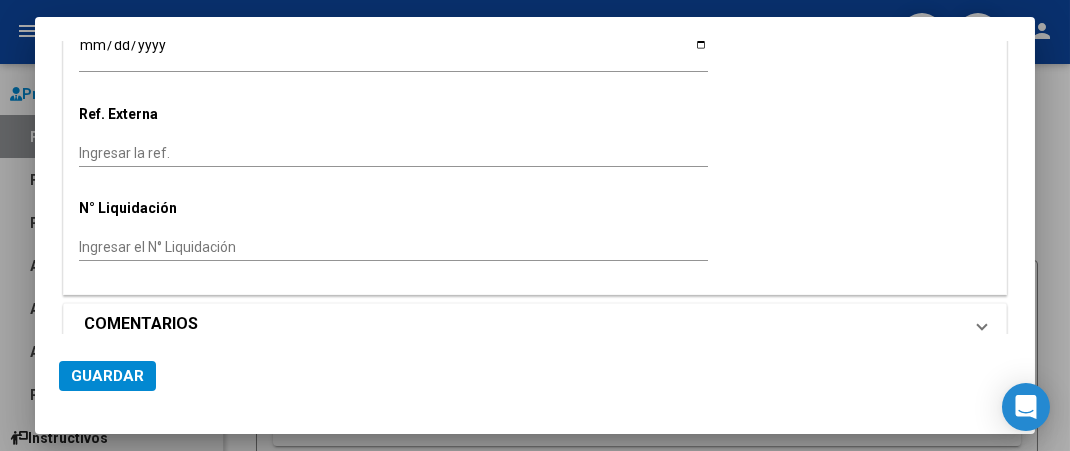 click on "COMENTARIOS" at bounding box center (523, 324) 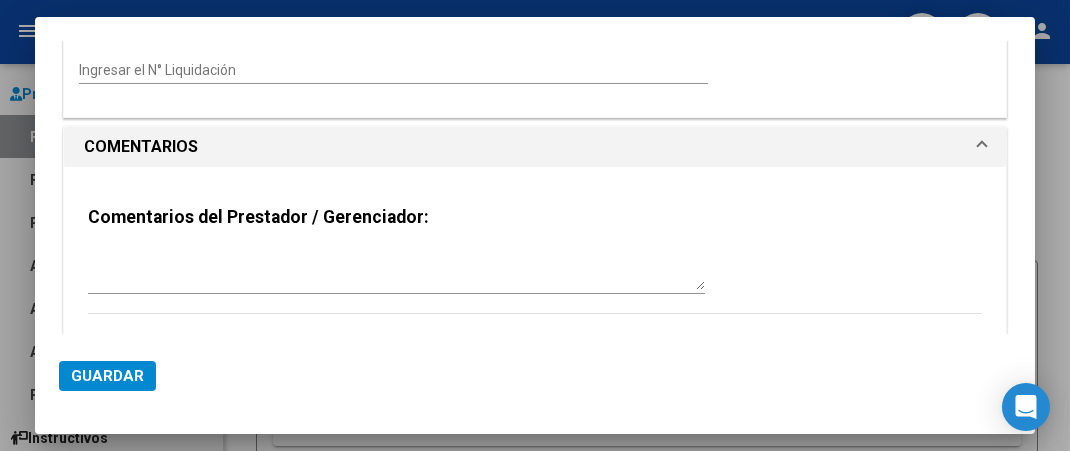 scroll, scrollTop: 1382, scrollLeft: 0, axis: vertical 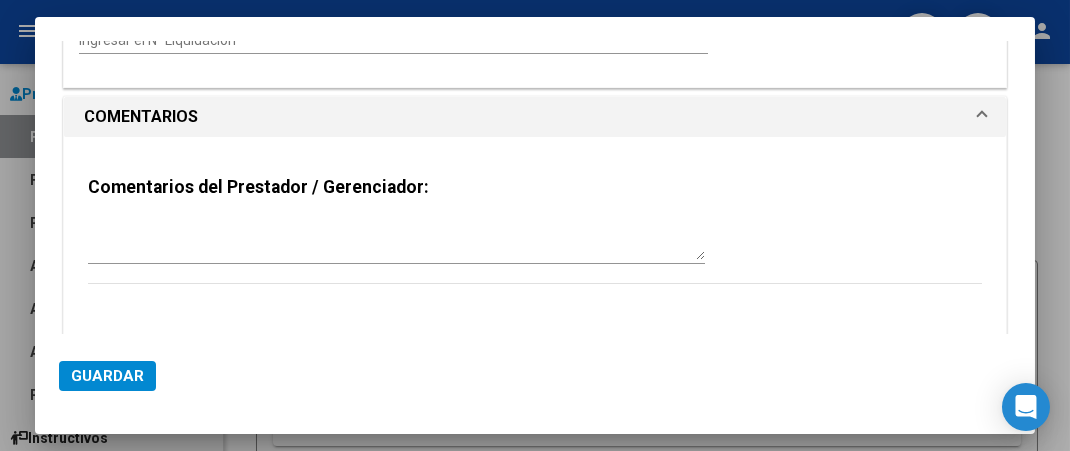 click on "Comentarios del Prestador / Gerenciador:" at bounding box center (535, 240) 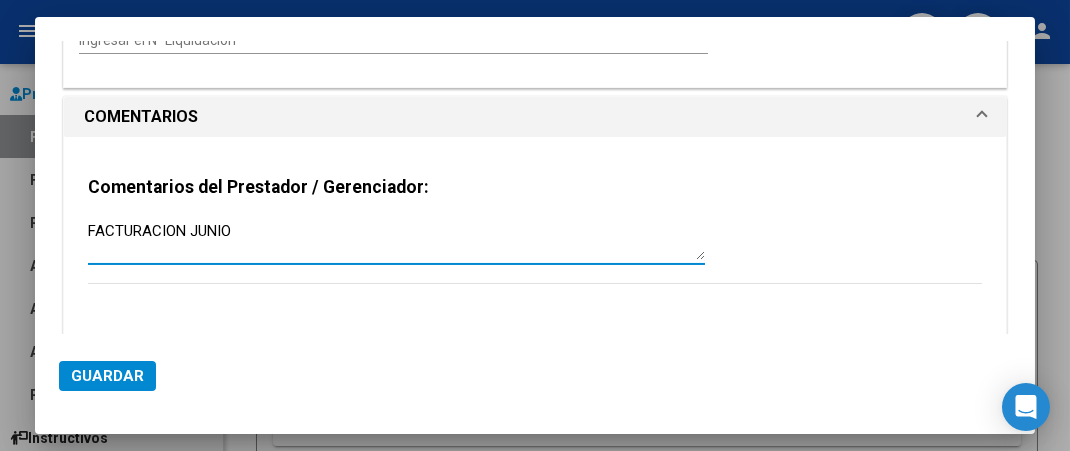 type on "FACTURACION JUNIO" 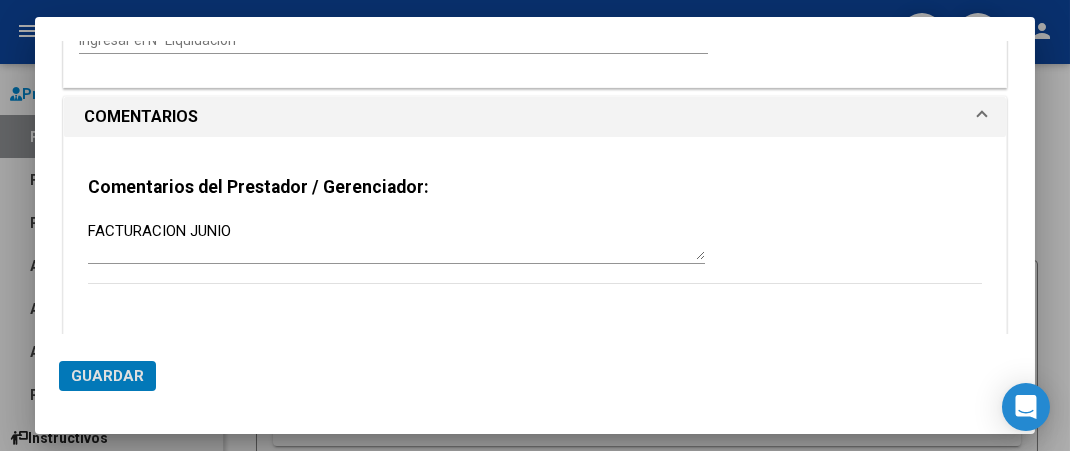 click on "Guardar" 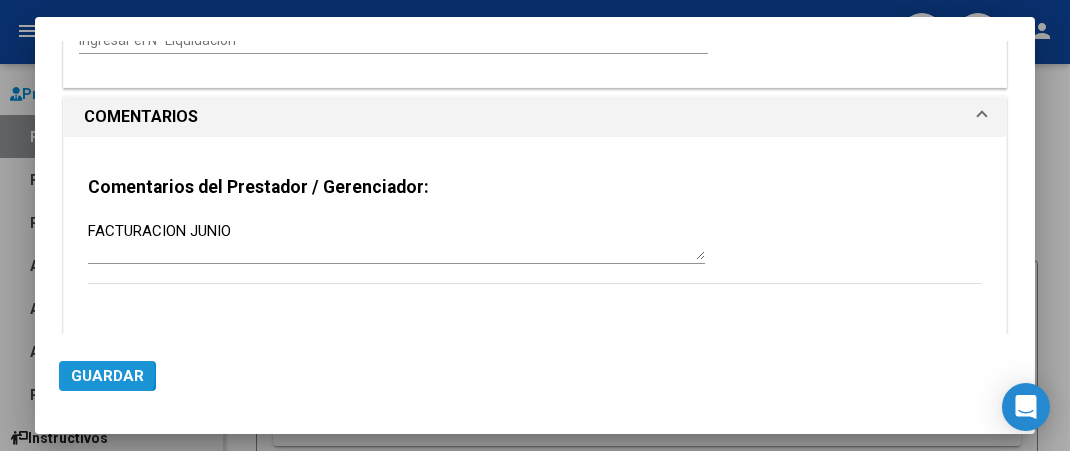 click on "Guardar" 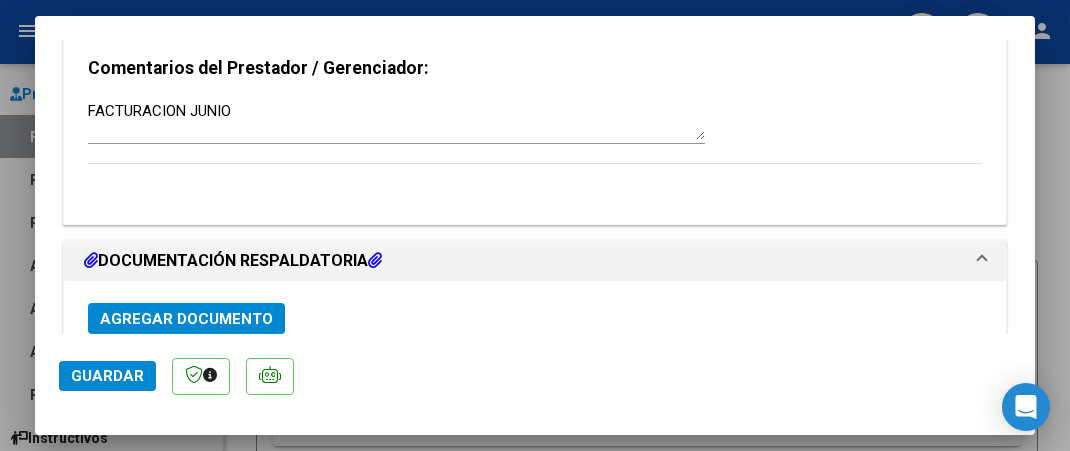 scroll, scrollTop: 1678, scrollLeft: 0, axis: vertical 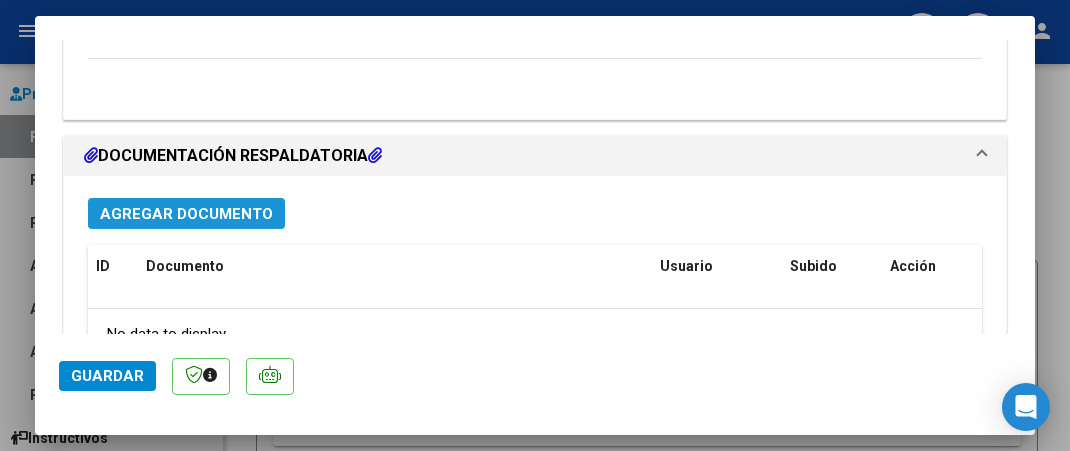 click on "Agregar Documento" at bounding box center [186, 213] 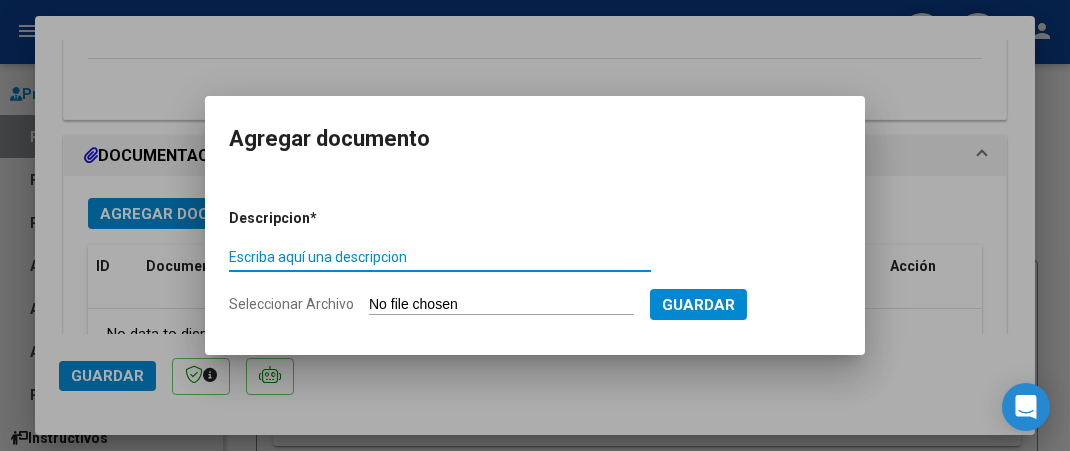 click on "Escriba aquí una descripcion" at bounding box center (440, 257) 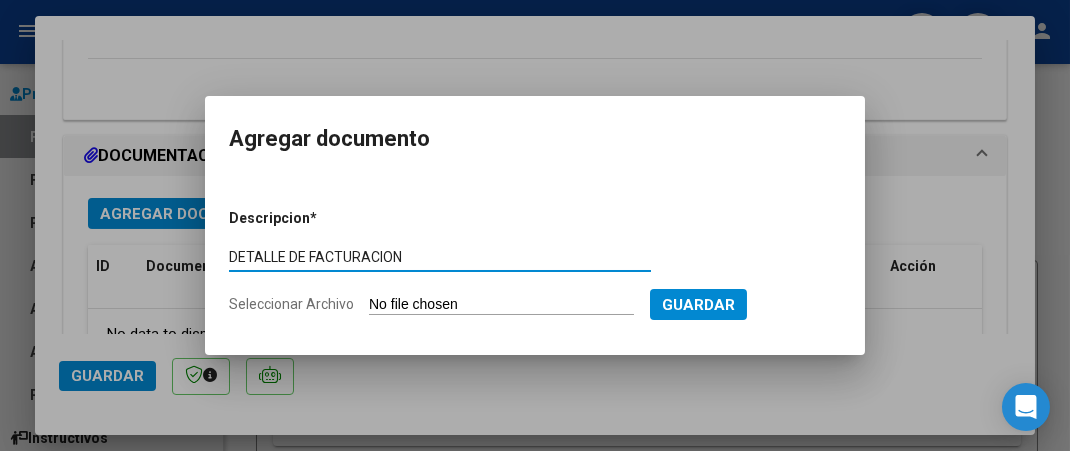 type on "DETALLE DE FACTURACION" 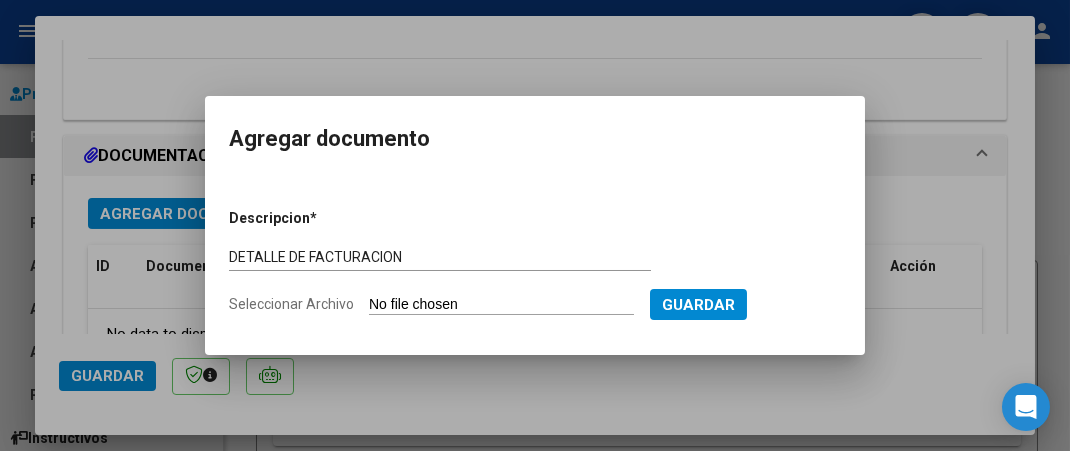 click on "Seleccionar Archivo" at bounding box center [501, 305] 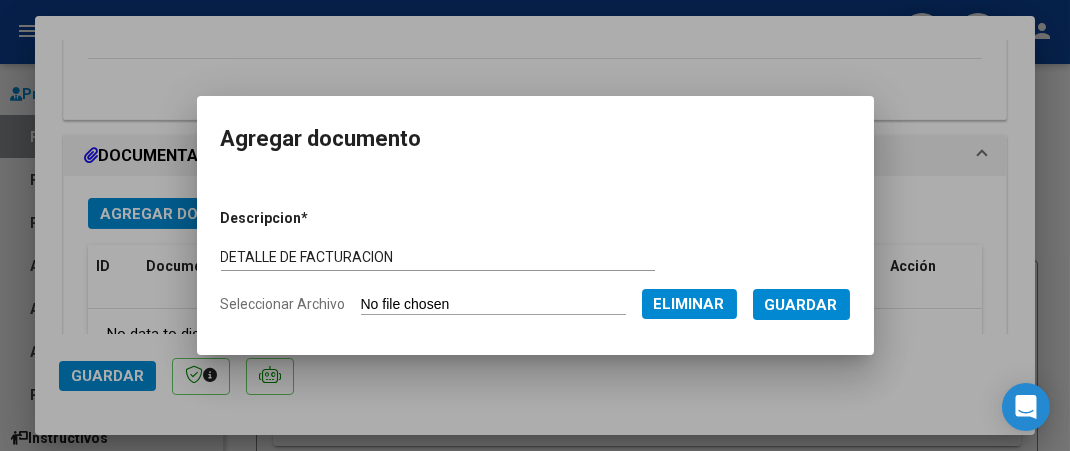click on "Guardar" at bounding box center [801, 305] 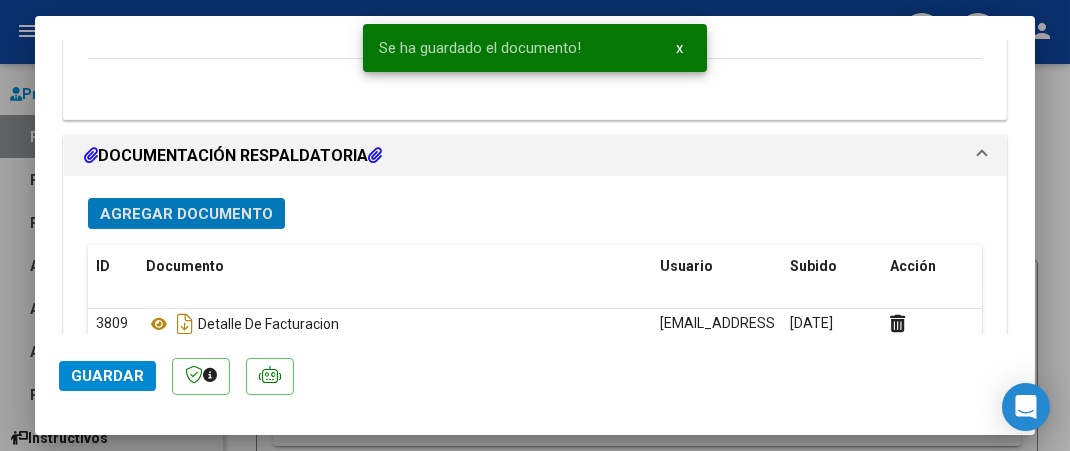 click on "Agregar Documento" at bounding box center [186, 214] 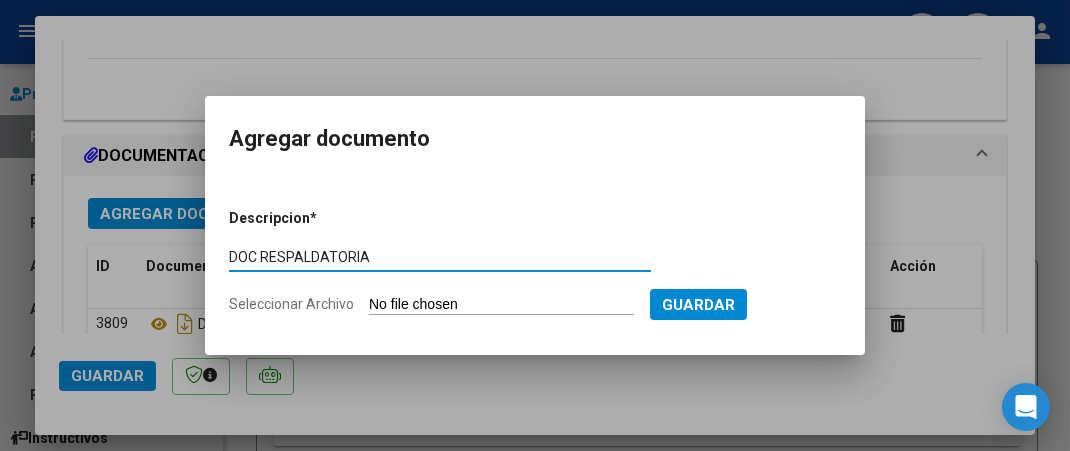 type on "DOC RESPALDATORIA" 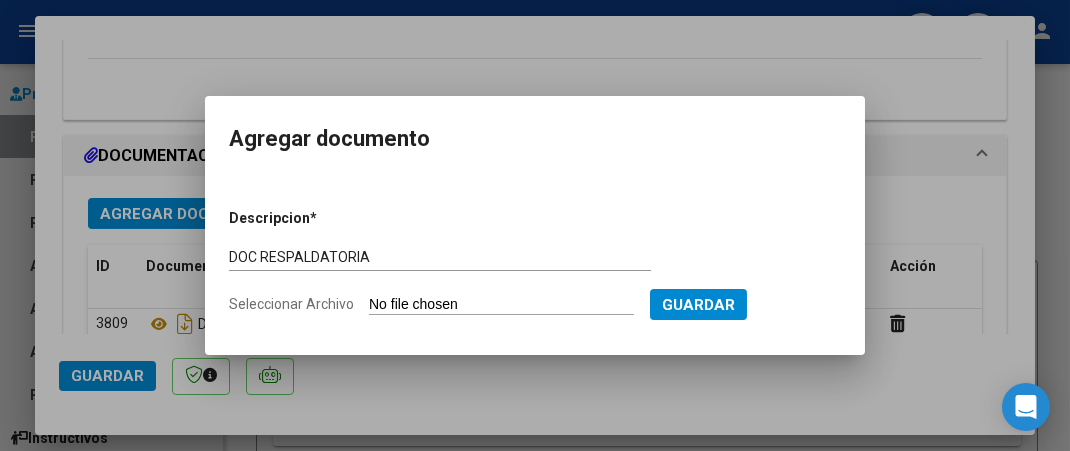 click on "Seleccionar Archivo" at bounding box center (501, 305) 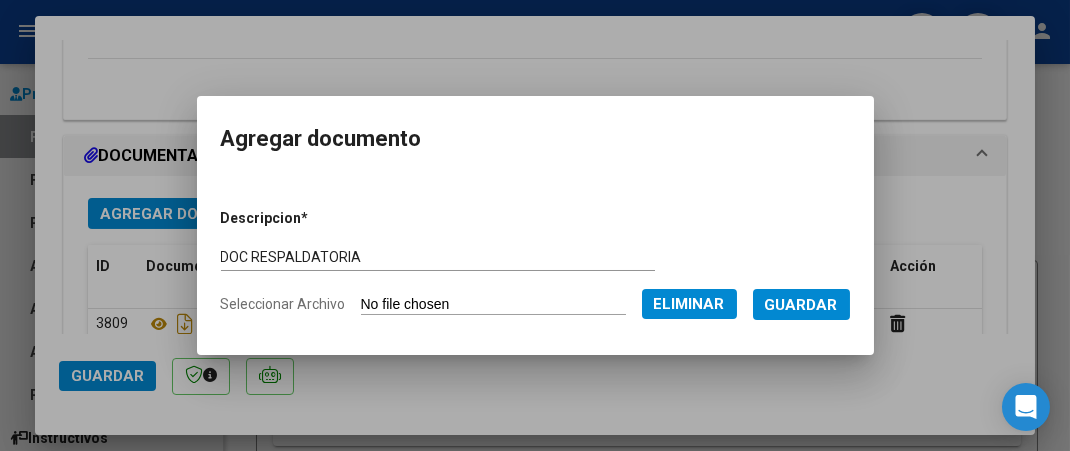click on "Descripcion  *   DOC RESPALDATORIA Escriba aquí una descripcion  Seleccionar Archivo Eliminar Guardar" at bounding box center [535, 262] 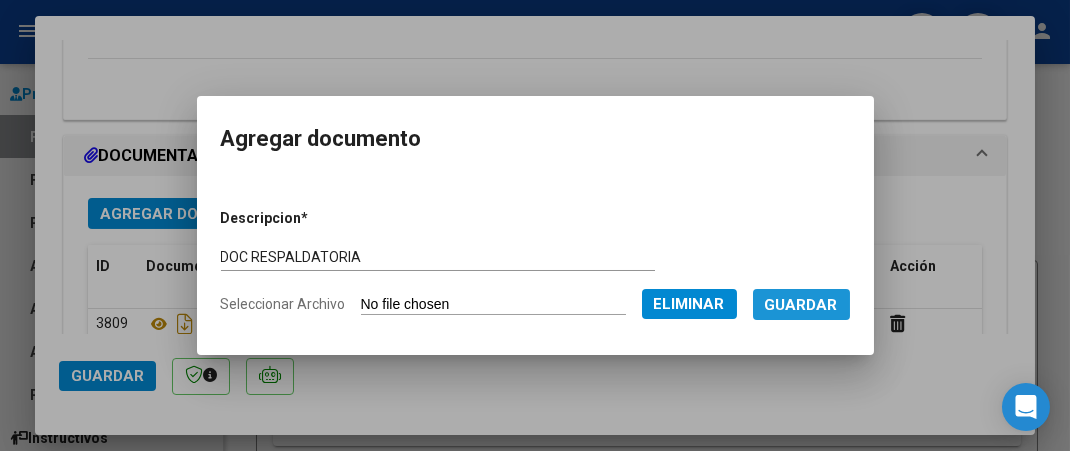 click on "Guardar" at bounding box center (801, 305) 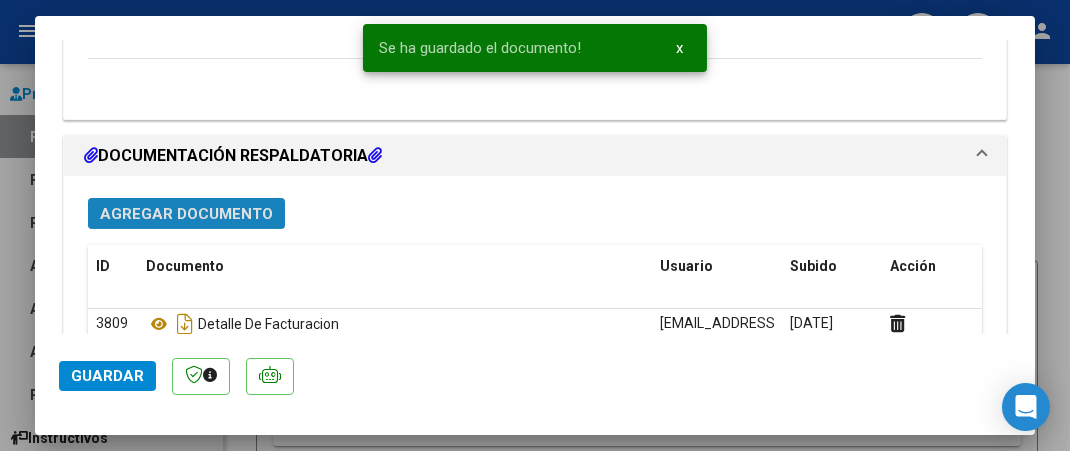 click on "Agregar Documento" at bounding box center [186, 214] 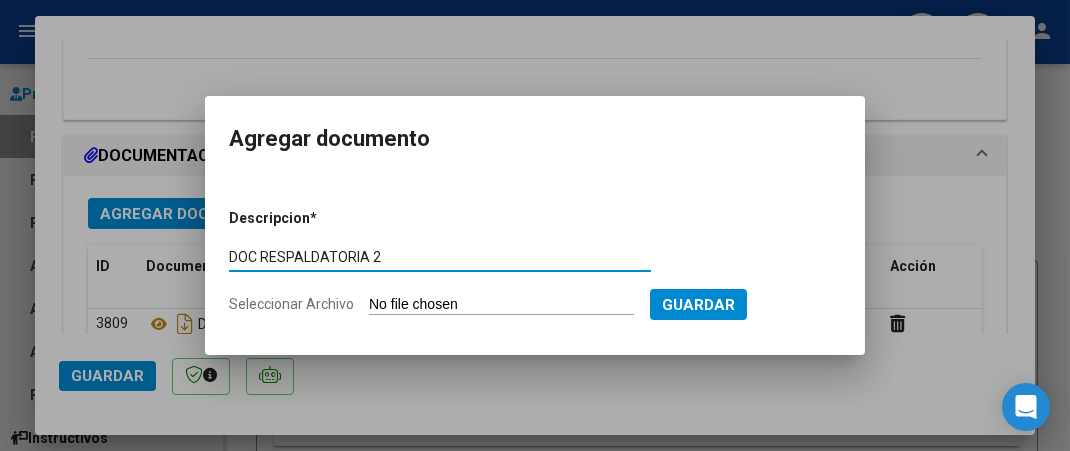 type on "DOC RESPALDATORIA 2" 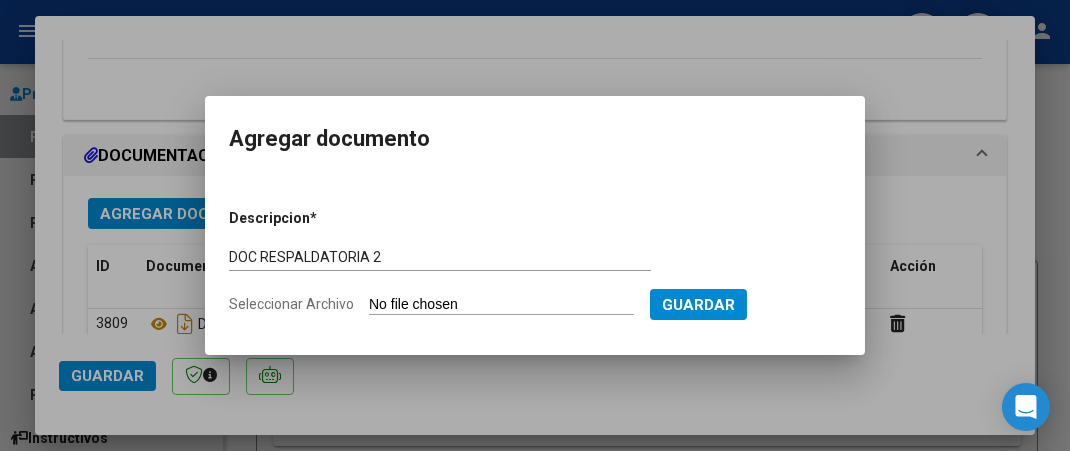 type on "C:\fakepath\BONOS DEL 26 AL 30.pdf" 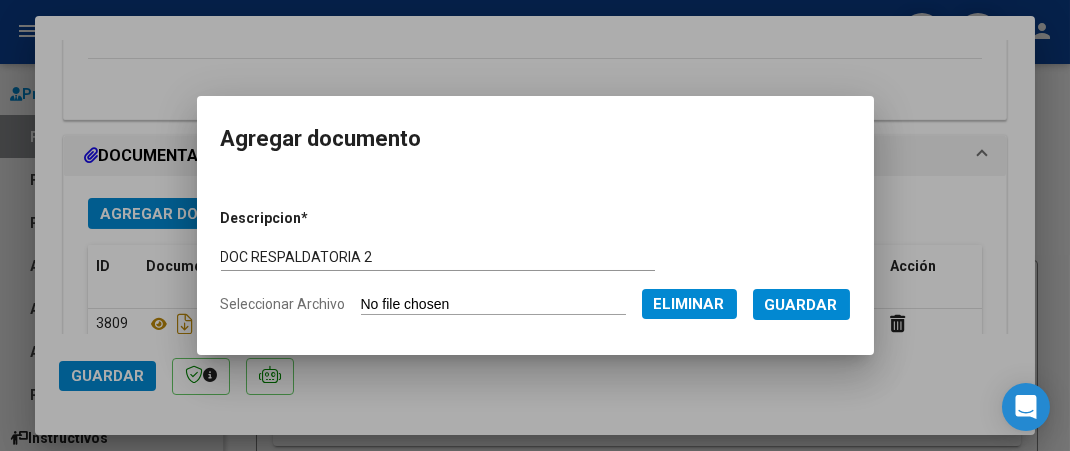 click on "Guardar" at bounding box center [801, 305] 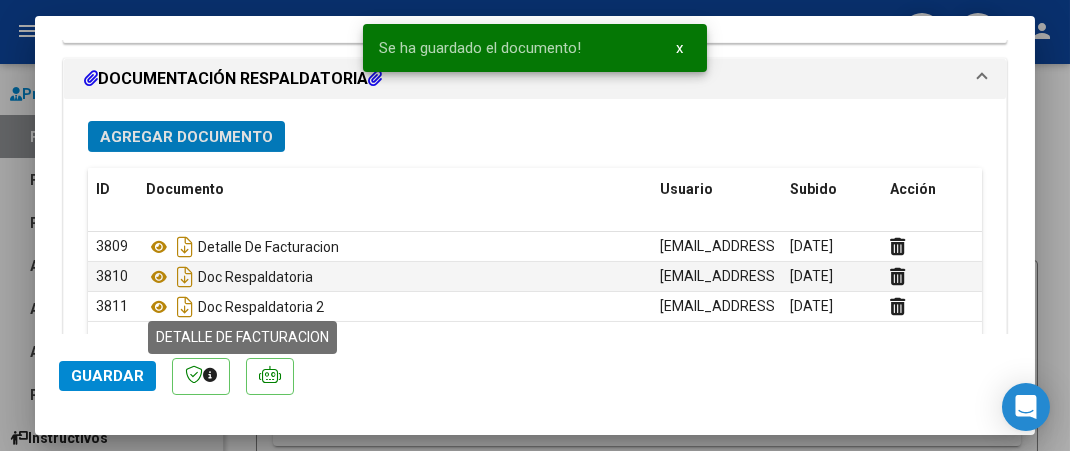 scroll, scrollTop: 1875, scrollLeft: 0, axis: vertical 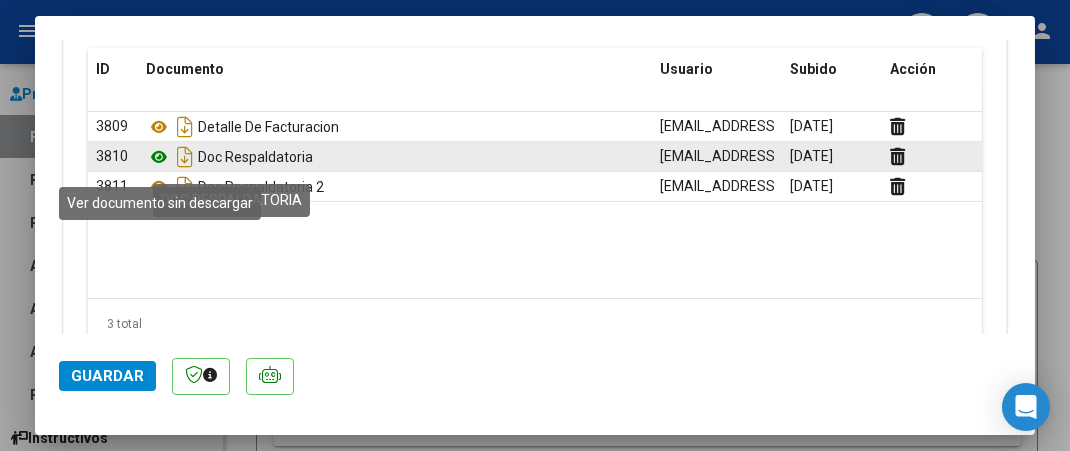 click 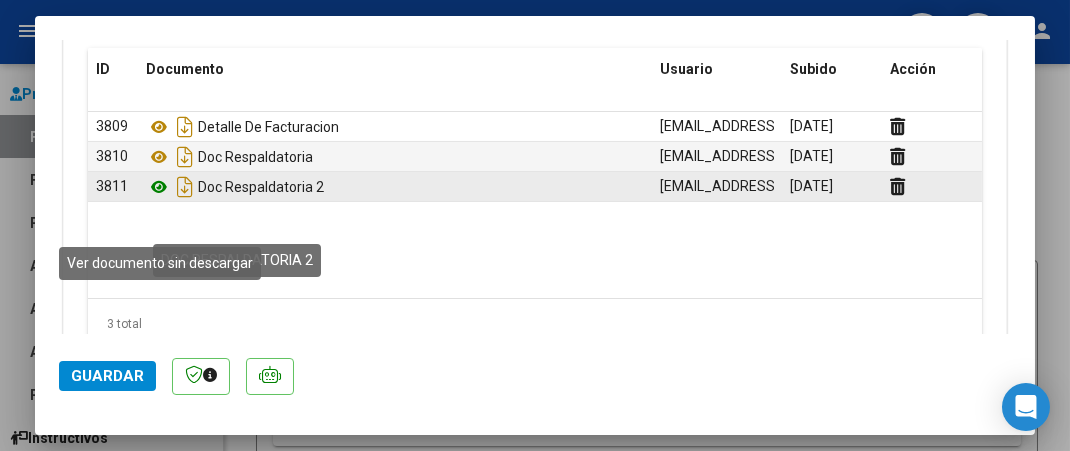 click 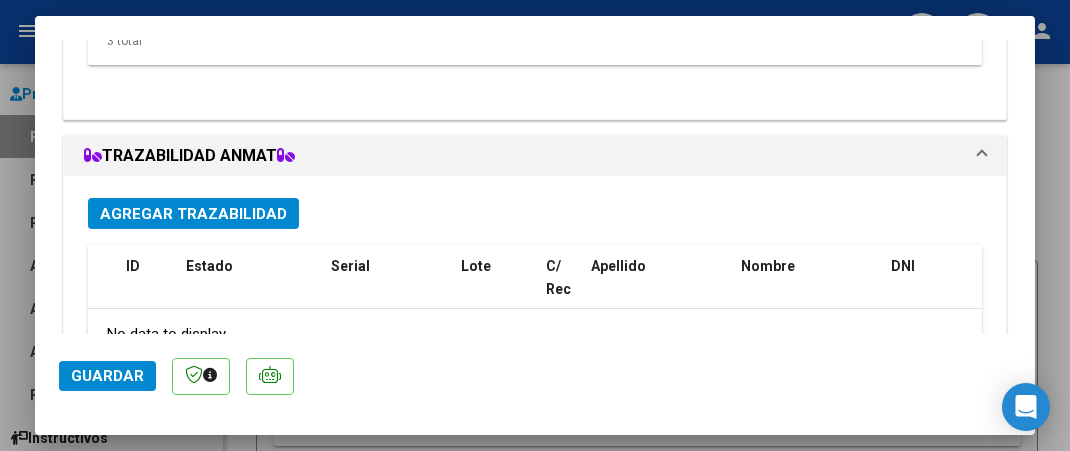 scroll, scrollTop: 2171, scrollLeft: 0, axis: vertical 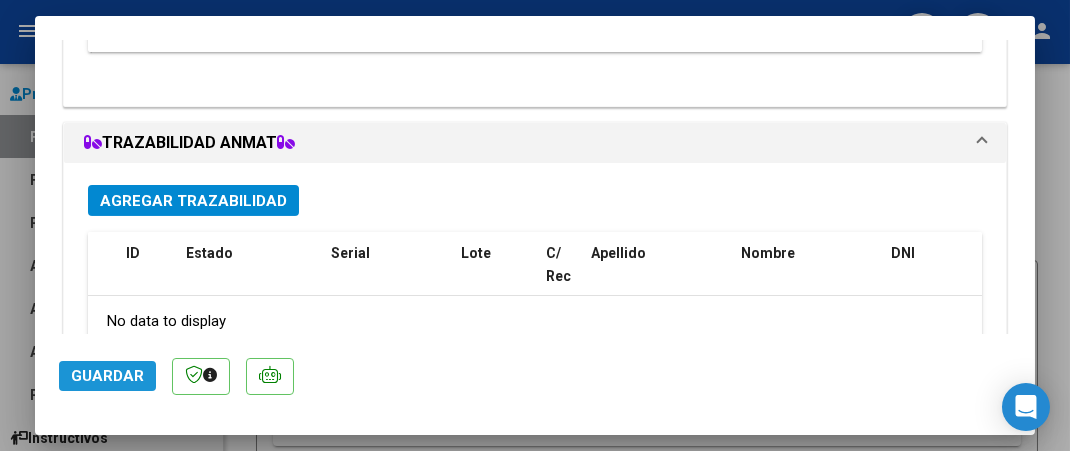 click on "Guardar" 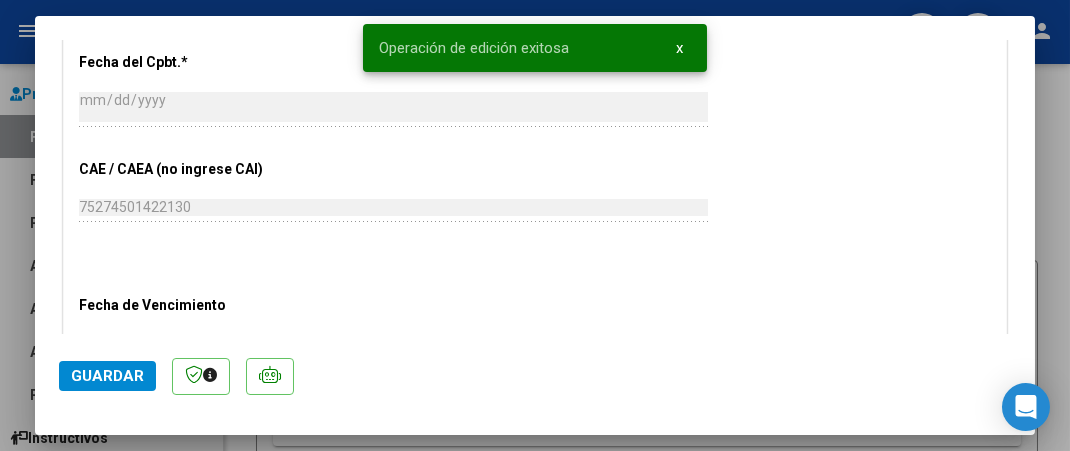 scroll, scrollTop: 888, scrollLeft: 0, axis: vertical 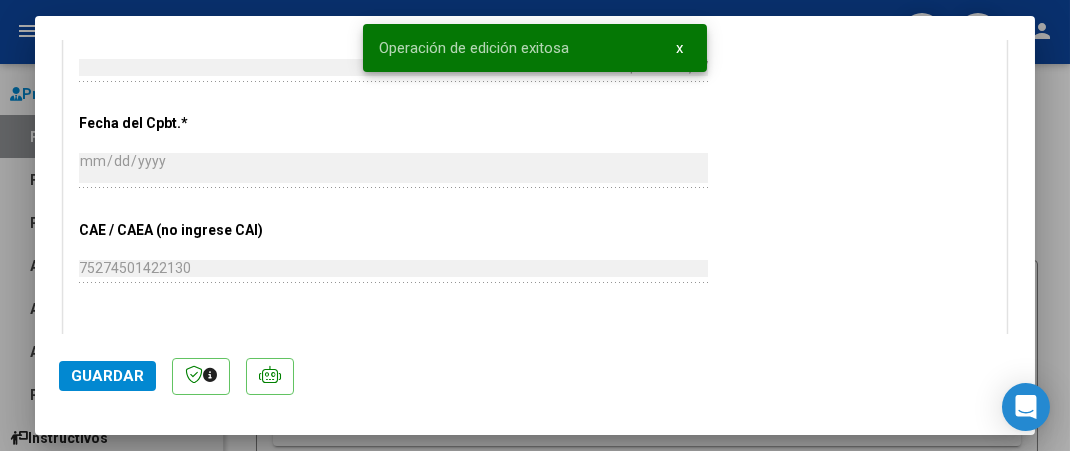 click at bounding box center [535, 225] 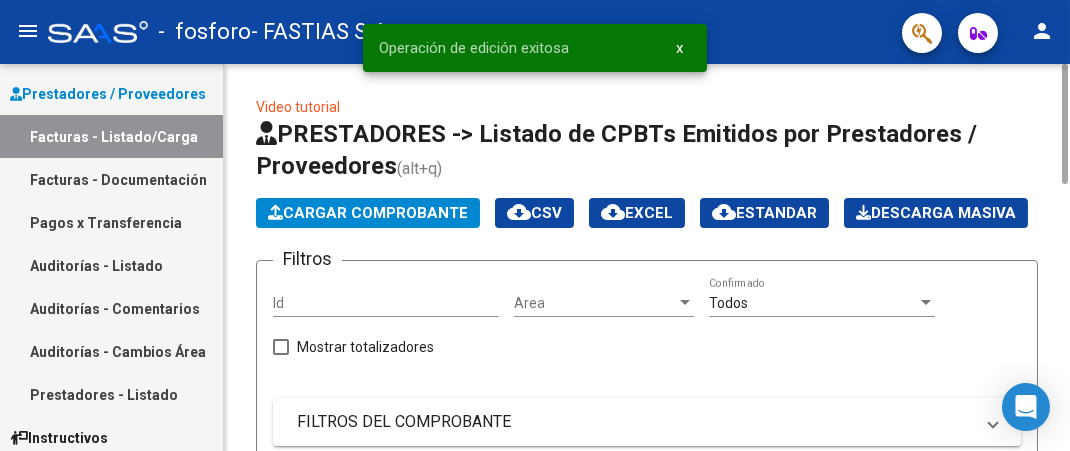 click on "Cargar Comprobante" 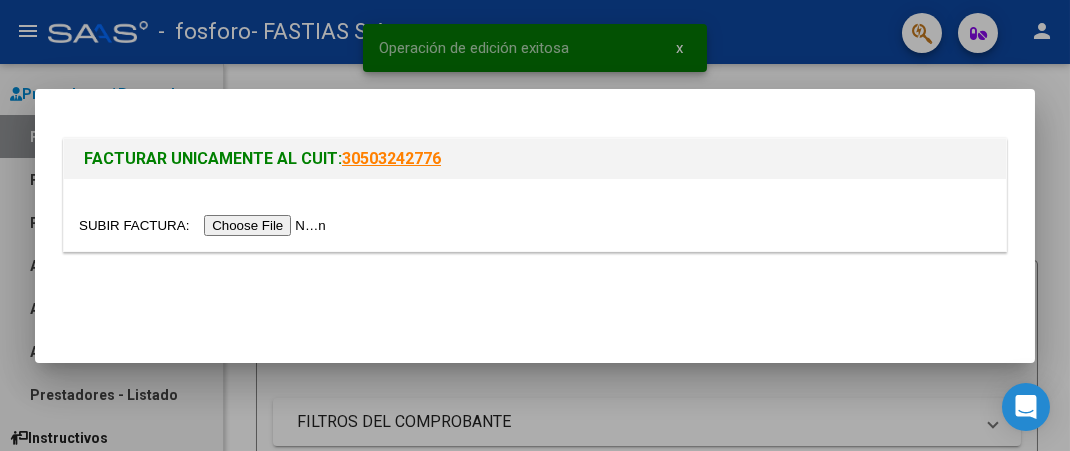 click at bounding box center [205, 225] 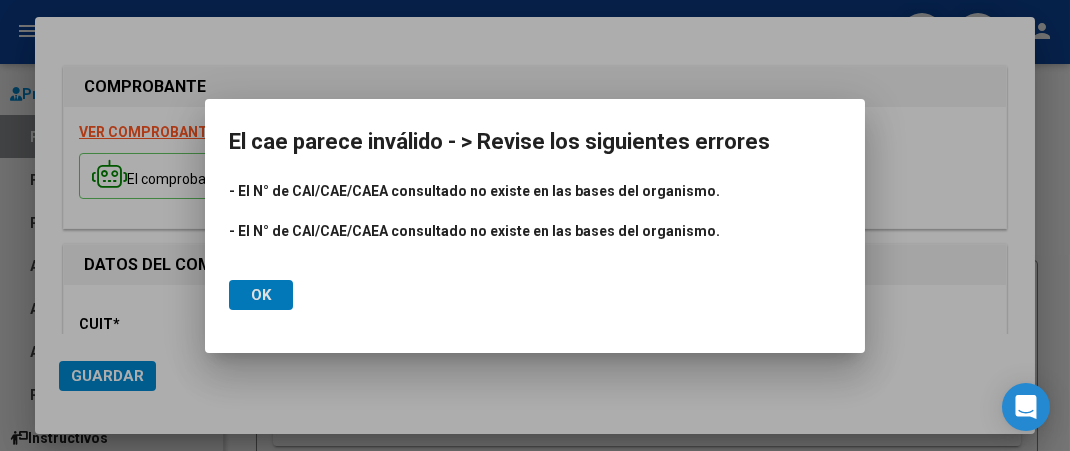 click on "Ok" 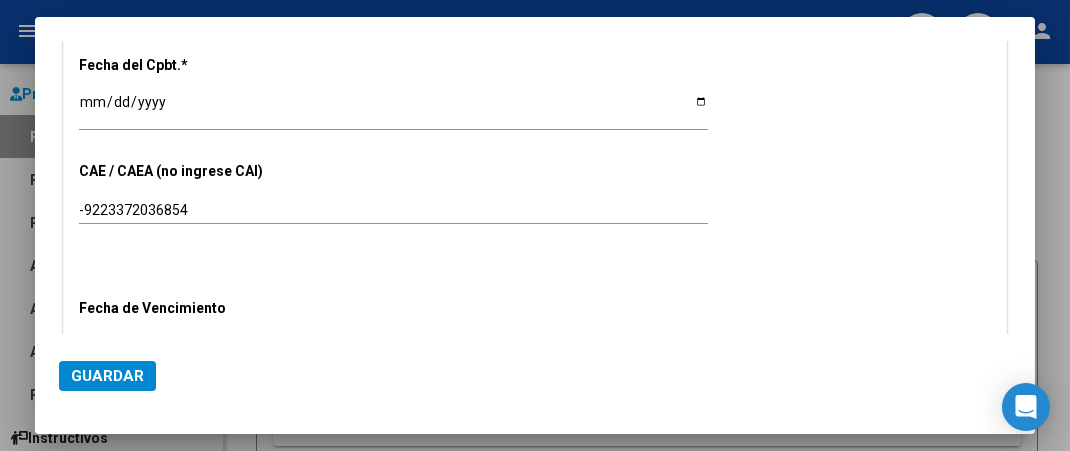 scroll, scrollTop: 888, scrollLeft: 0, axis: vertical 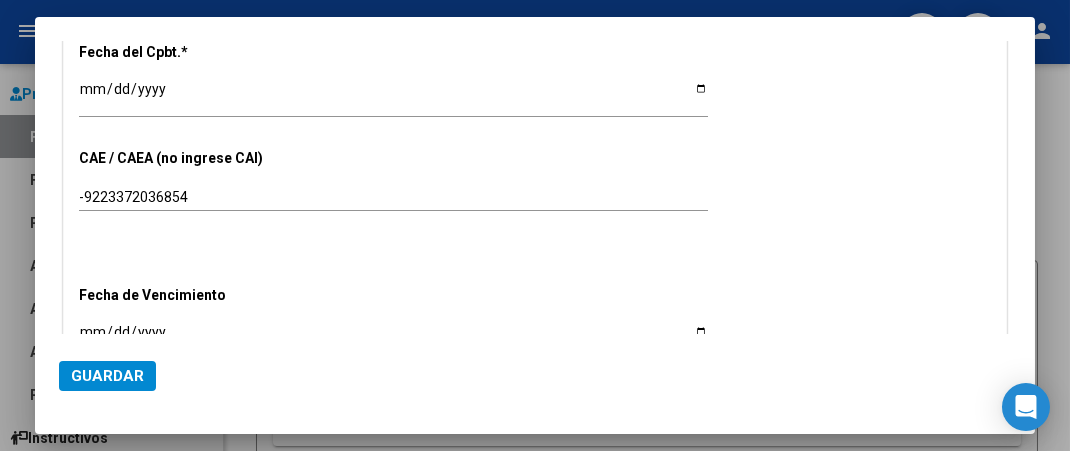 drag, startPoint x: 201, startPoint y: 201, endPoint x: 0, endPoint y: 201, distance: 201 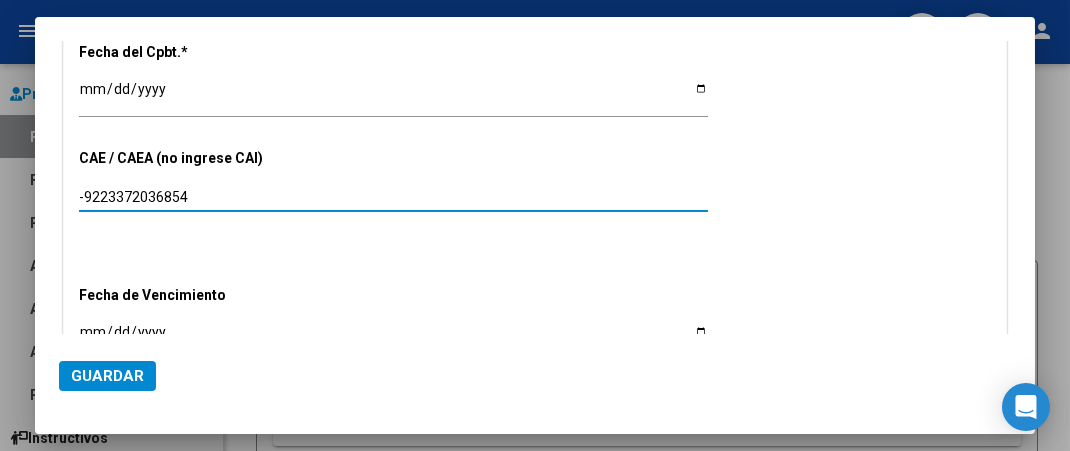 drag, startPoint x: 221, startPoint y: 186, endPoint x: 0, endPoint y: 181, distance: 221.05655 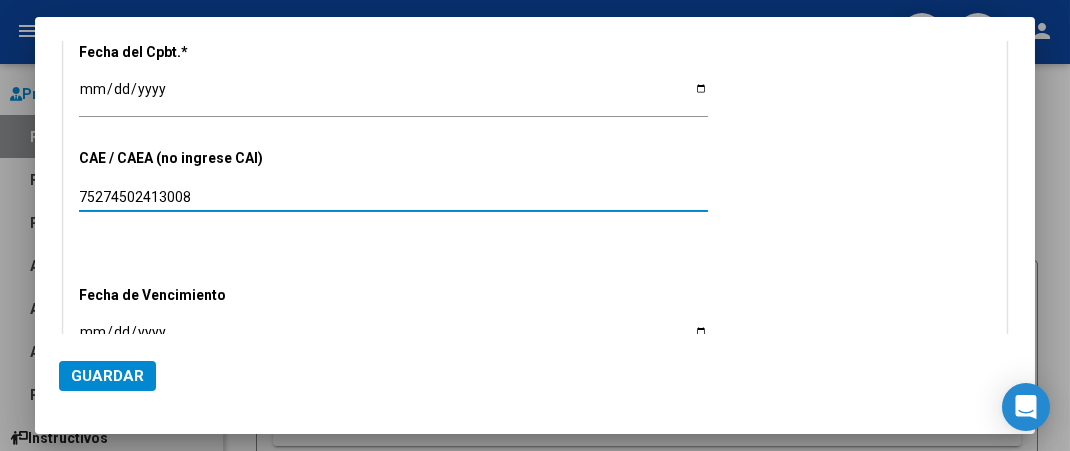 type on "75274502413008" 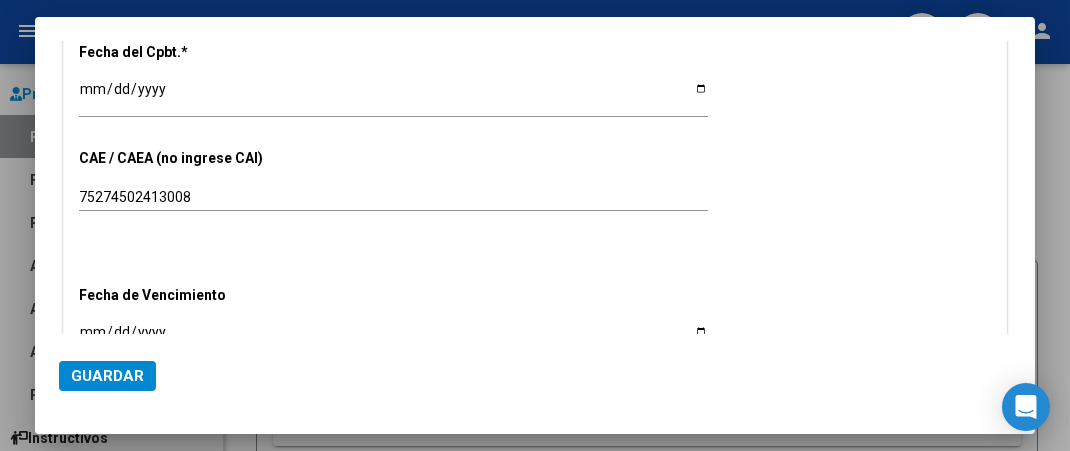 type on "[DATE]" 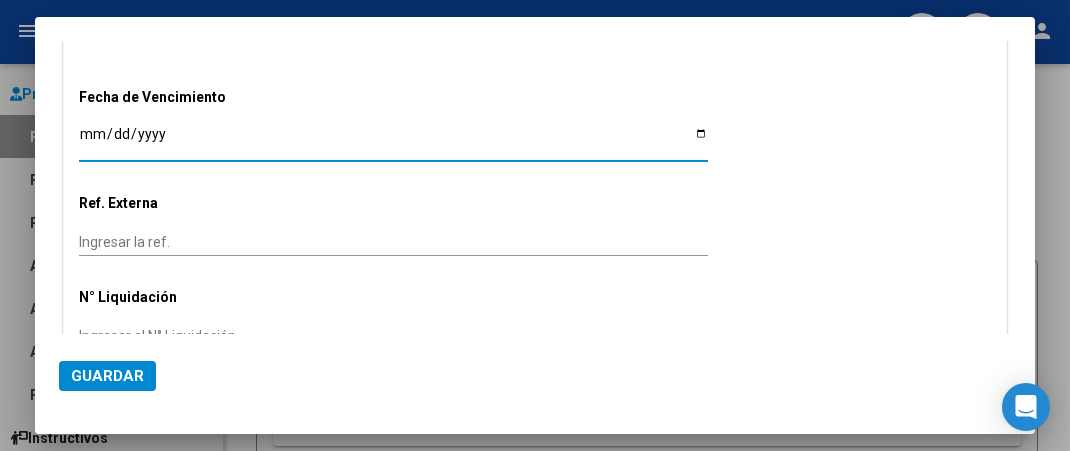 scroll, scrollTop: 1175, scrollLeft: 0, axis: vertical 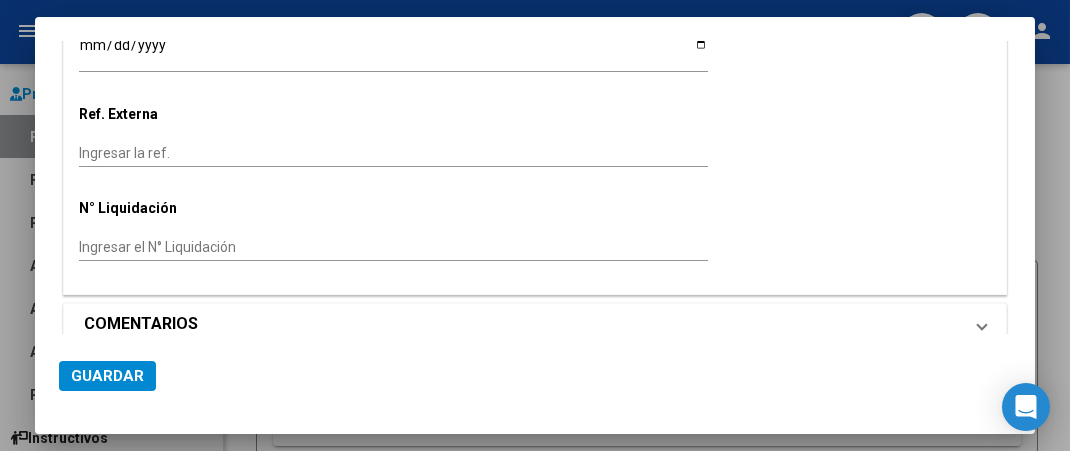 click on "COMENTARIOS" at bounding box center (141, 324) 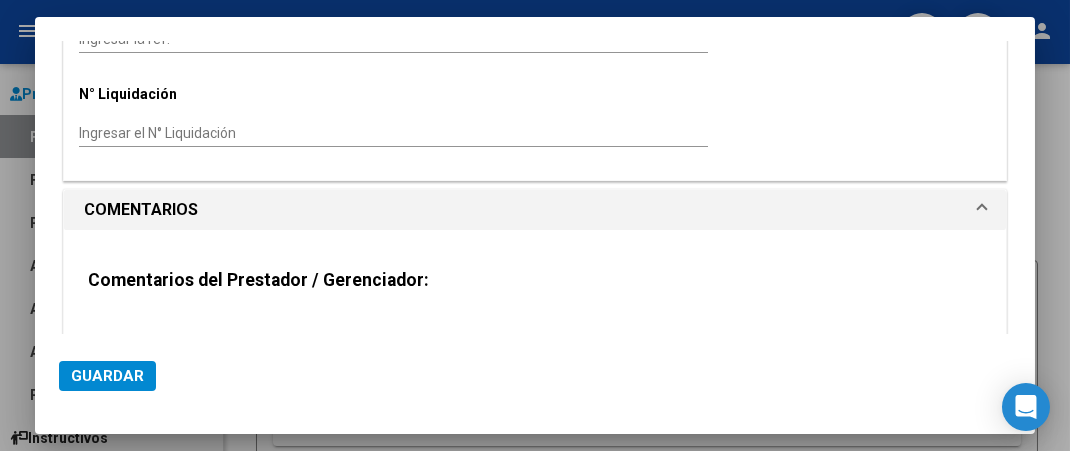 scroll, scrollTop: 1372, scrollLeft: 0, axis: vertical 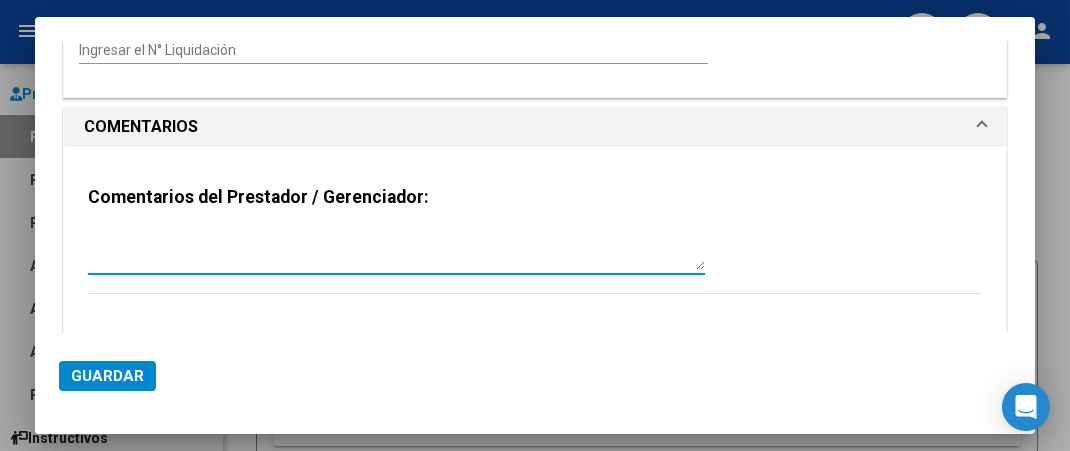 click at bounding box center (396, 250) 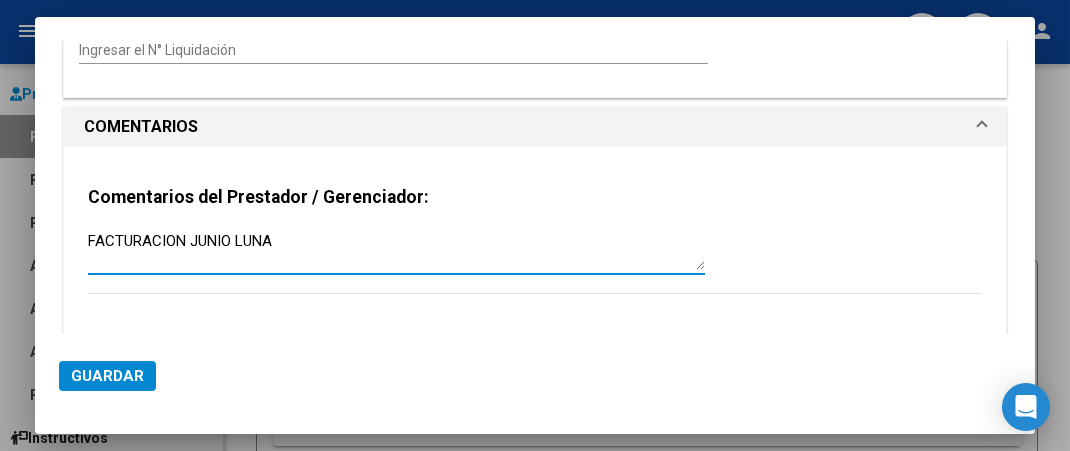 type on "FACTURACION JUNIO LUNA" 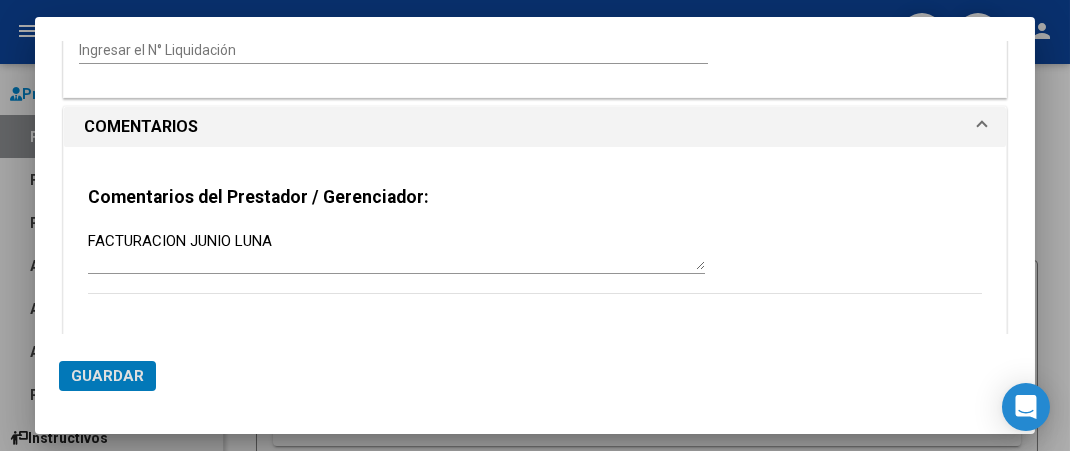 click on "FACTURACION JUNIO LUNA" at bounding box center (396, 250) 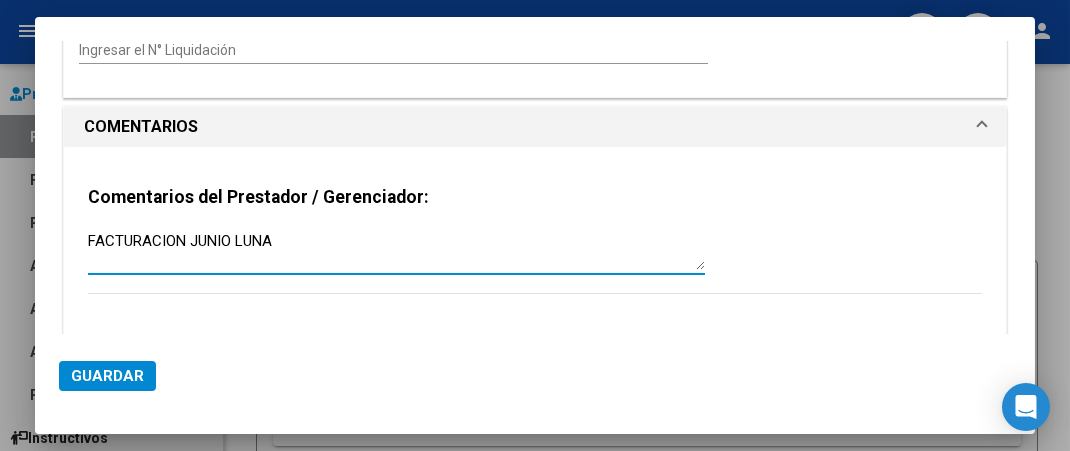 click on "Guardar" 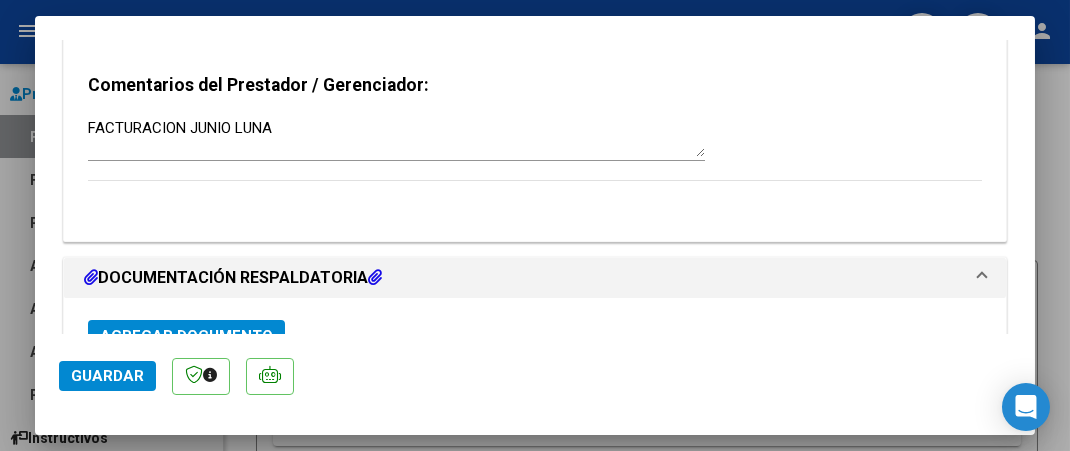 scroll, scrollTop: 1678, scrollLeft: 0, axis: vertical 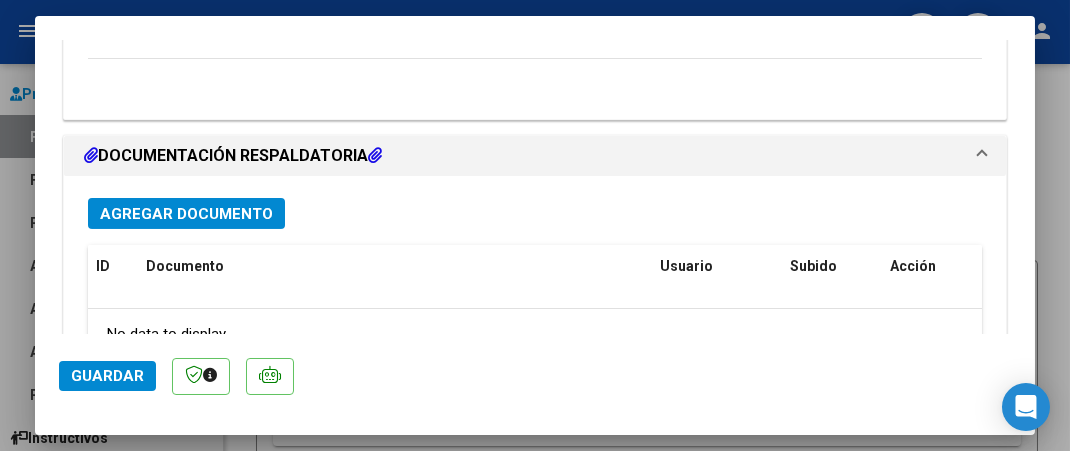 click on "Agregar Documento" at bounding box center [186, 214] 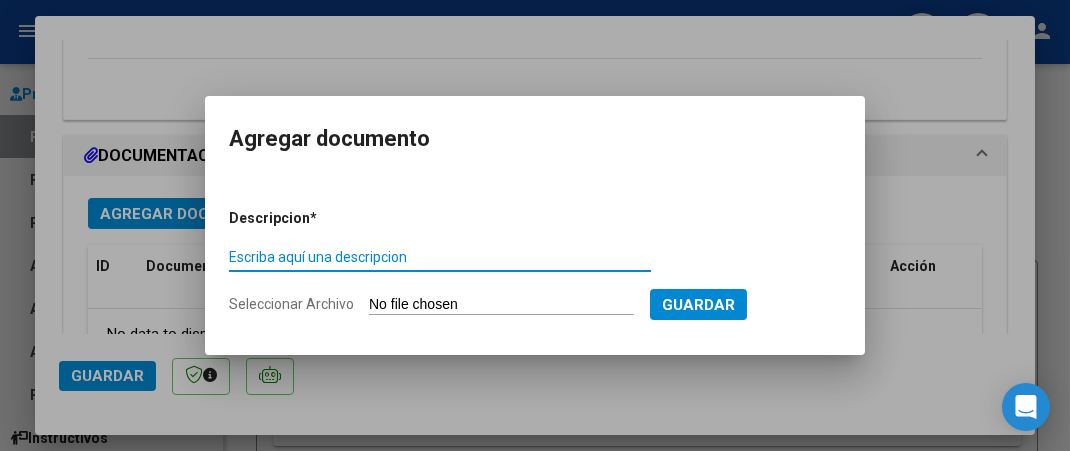 click on "Escriba aquí una descripcion" at bounding box center (440, 257) 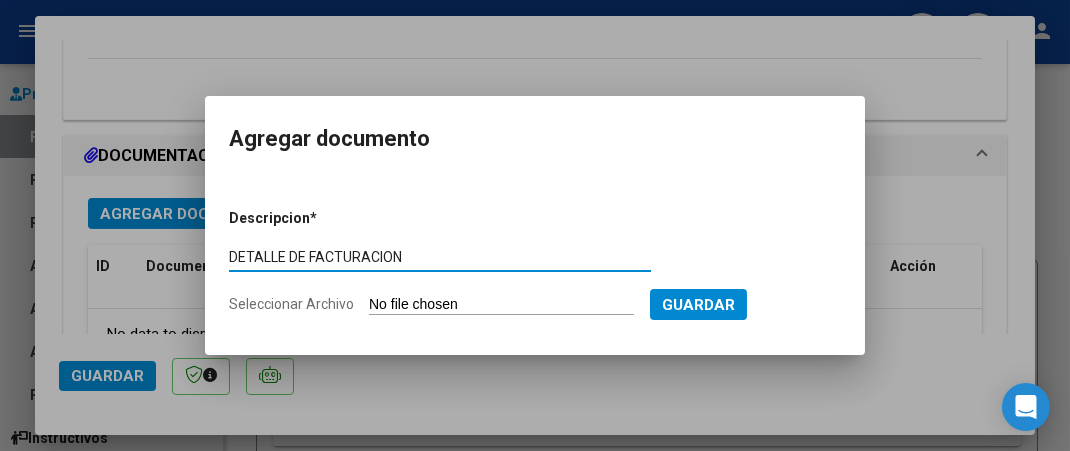 type on "DETALLE DE FACTURACION" 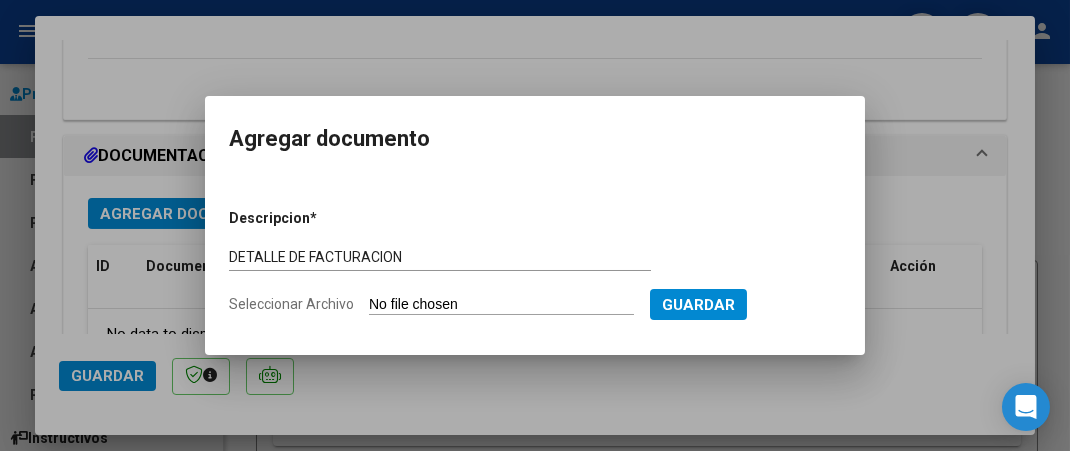 click on "Seleccionar Archivo" at bounding box center (501, 305) 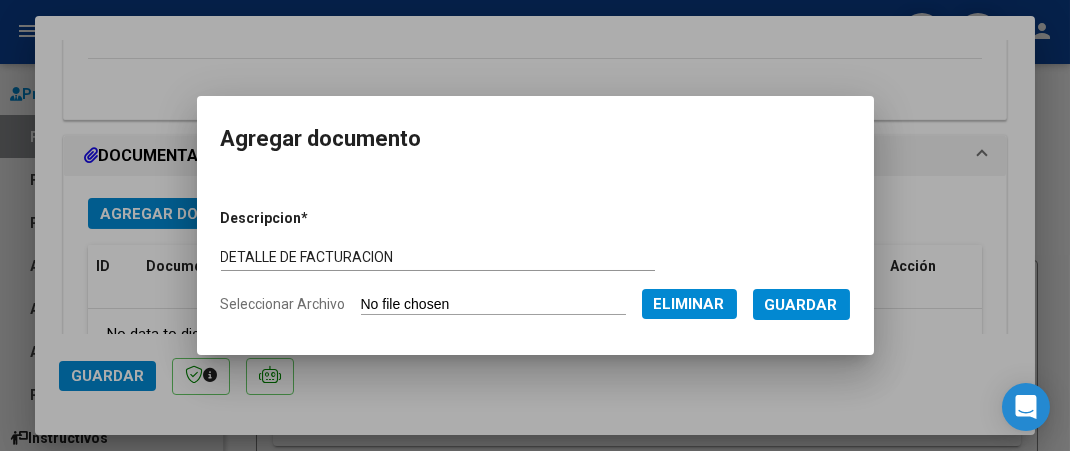 click on "Guardar" at bounding box center (801, 305) 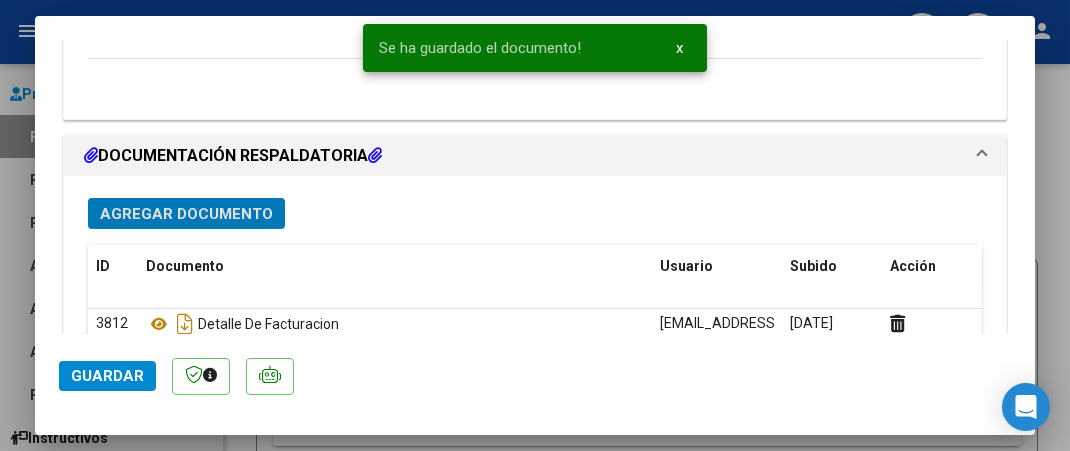 click on "Agregar Documento" at bounding box center (186, 214) 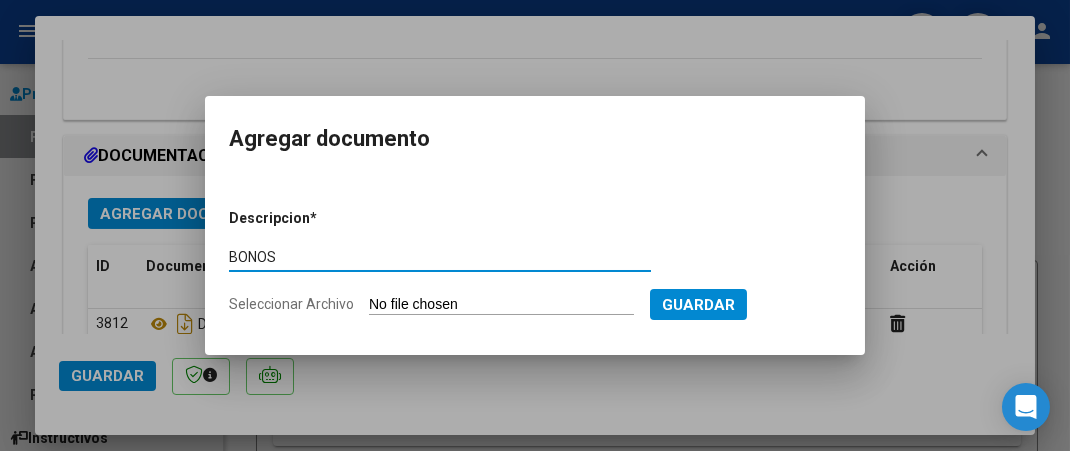 type on "BONOS" 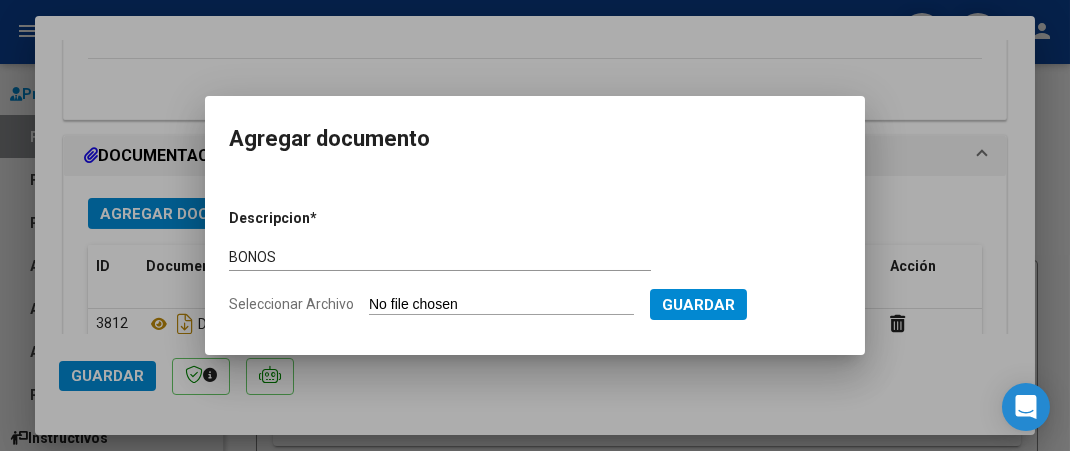 type on "C:\fakepath\BONOS AL 30-6.pdf" 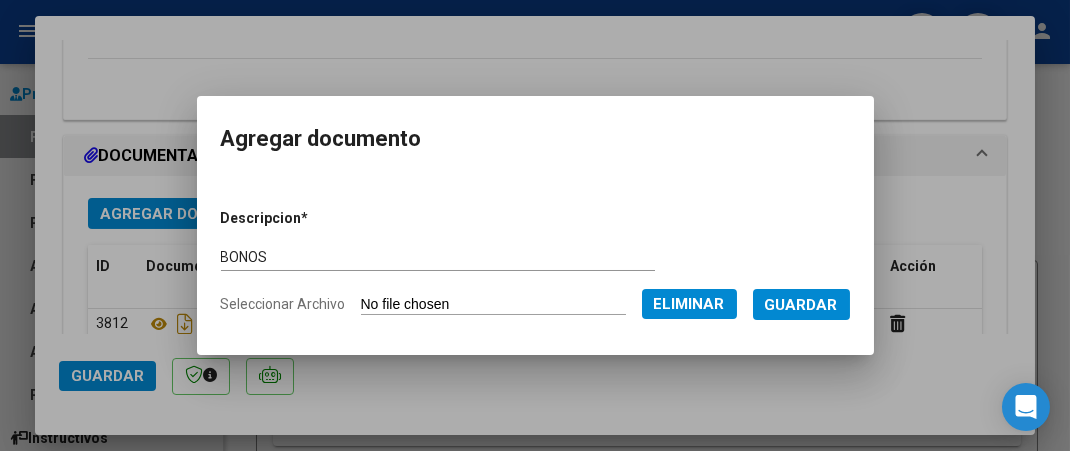 click on "Guardar" at bounding box center [801, 305] 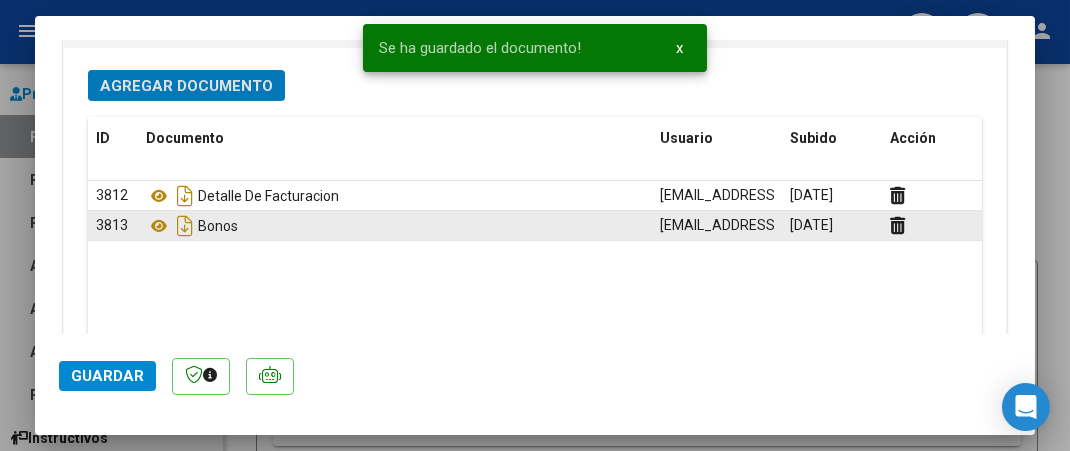 scroll, scrollTop: 1974, scrollLeft: 0, axis: vertical 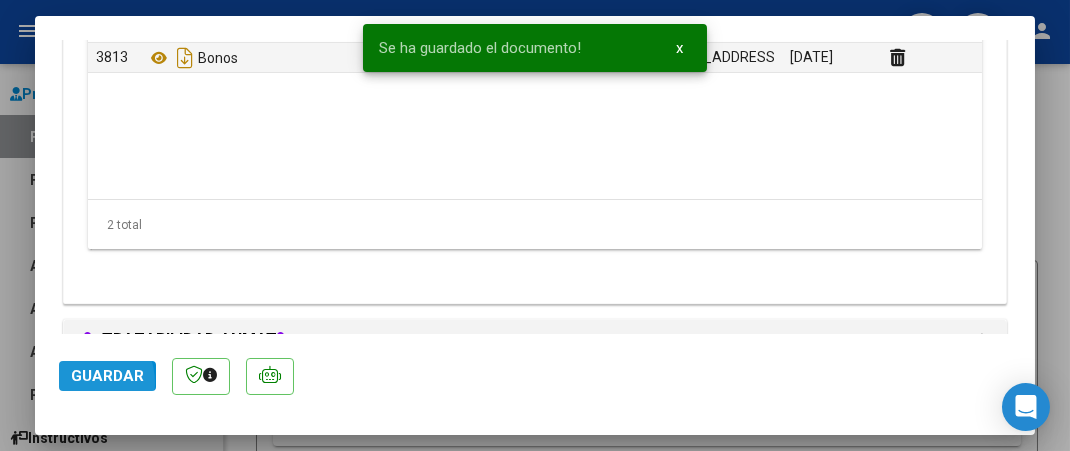 click on "Guardar" 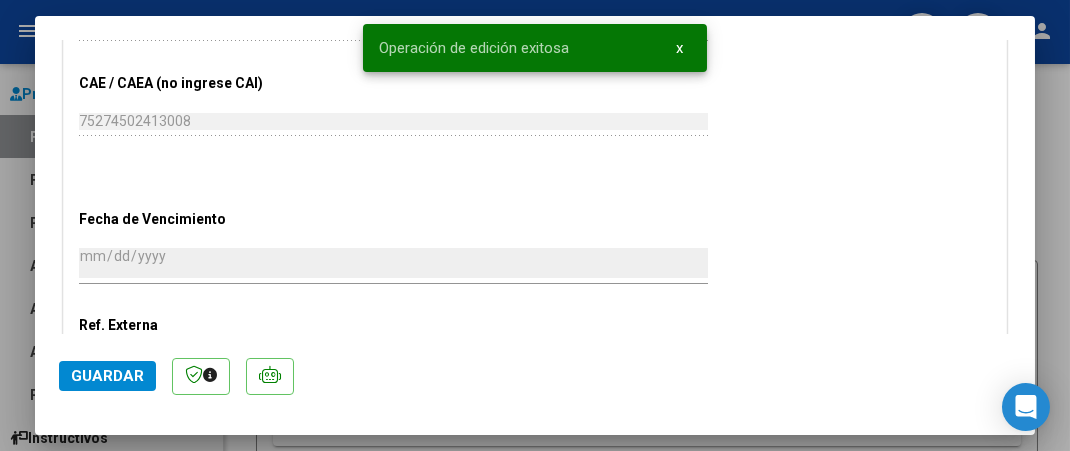 scroll, scrollTop: 987, scrollLeft: 0, axis: vertical 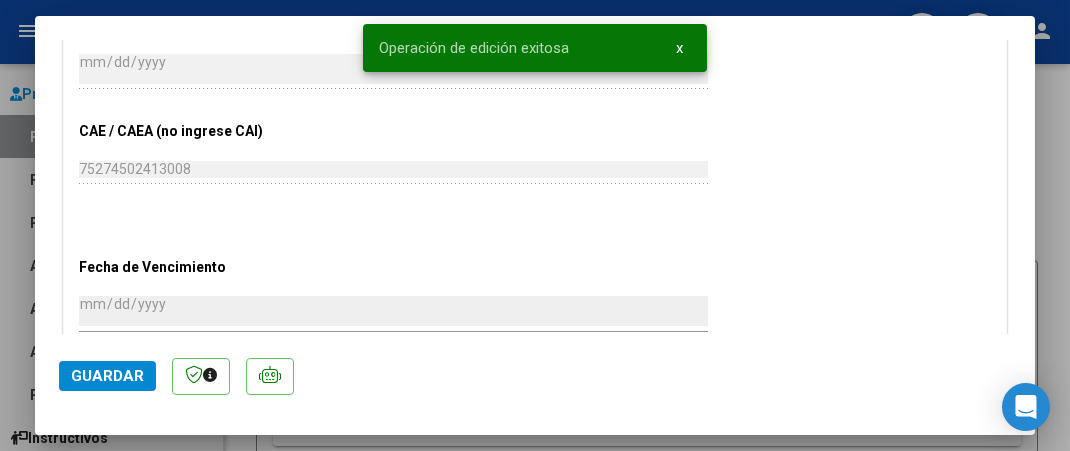 click on "CUIT  *   30-71423838-4 Ingresar CUIT  ANALISIS PRESTADOR  FASTIAS S.A.  ARCA Padrón  Area destinado * Prestaciones Propias Seleccionar Area  Comprobante Tipo * Factura B Seleccionar Tipo Punto de Venta  *   5 Ingresar el Nro.  Número  *   235 Ingresar el Nro.  Monto  *   $ 114.036,08 Ingresar el [GEOGRAPHIC_DATA].  *   [DATE] Ingresar la fecha  CAE / CAEA (no ingrese CAI)    75274502413008 Ingresar el CAE o CAEA (no ingrese CAI)  Fecha de Vencimiento    [DATE] Ingresar la fecha  Ref. Externa    Ingresar la ref.  N° Liquidación    Ingresar el N° Liquidación" at bounding box center (535, -57) 